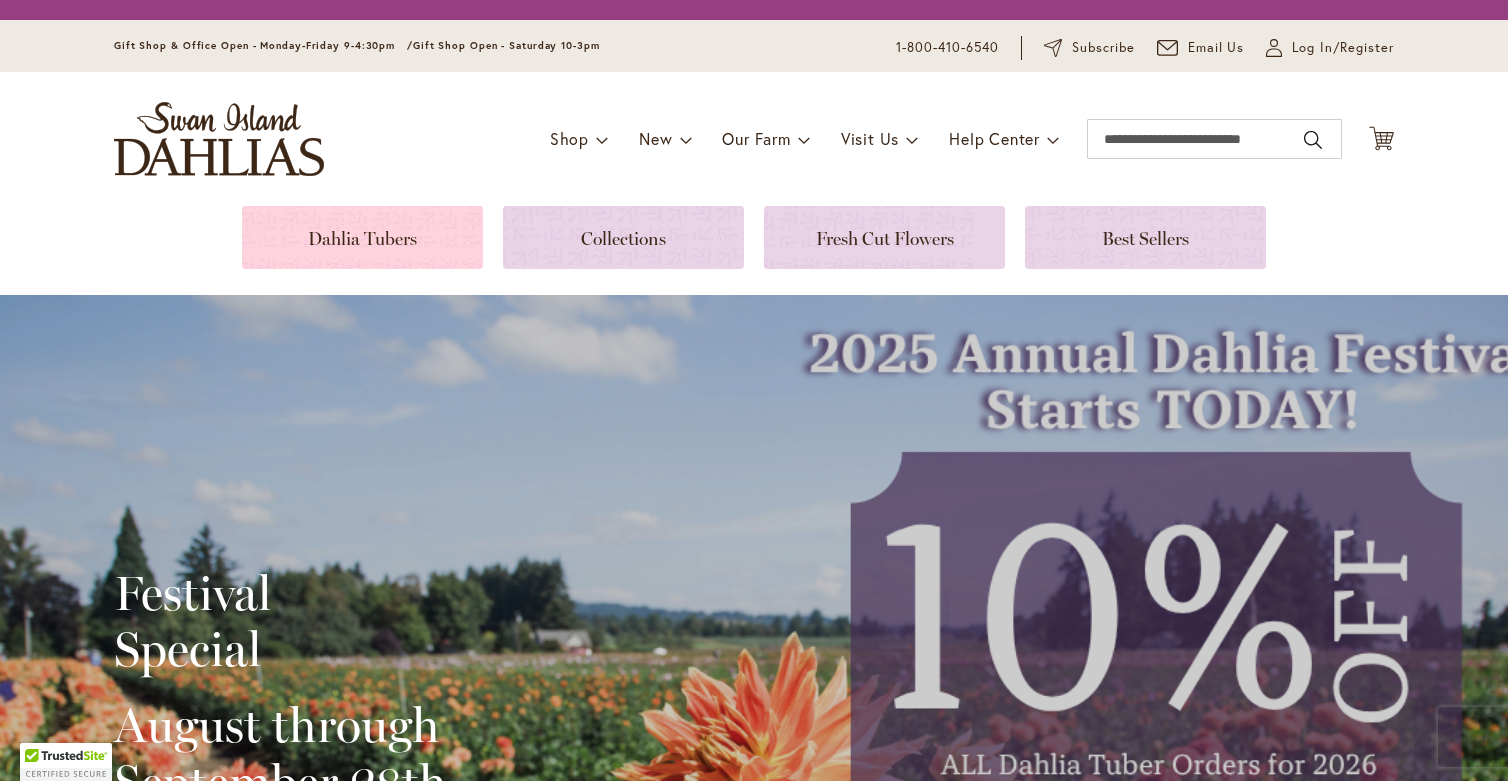 scroll, scrollTop: 0, scrollLeft: 0, axis: both 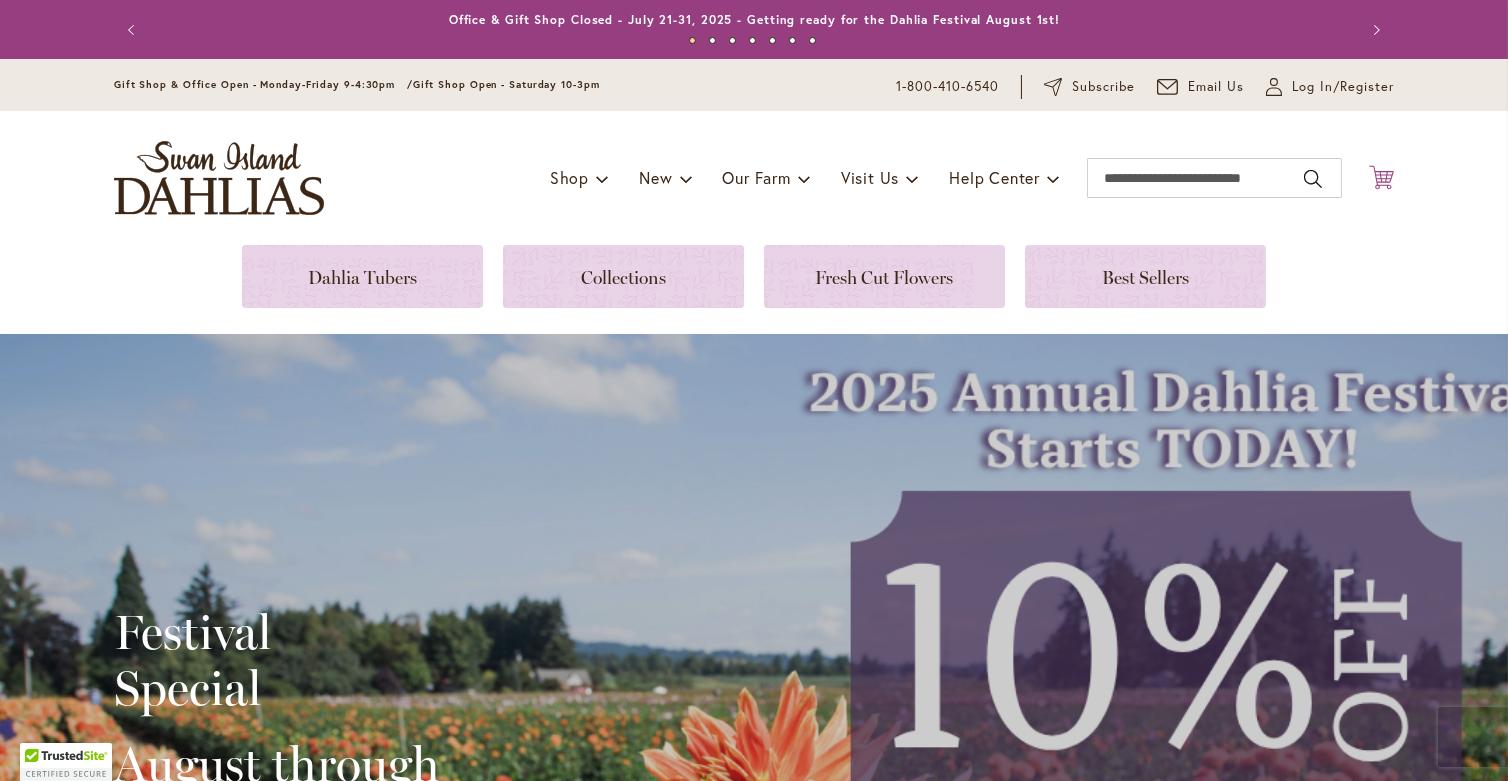 type on "**********" 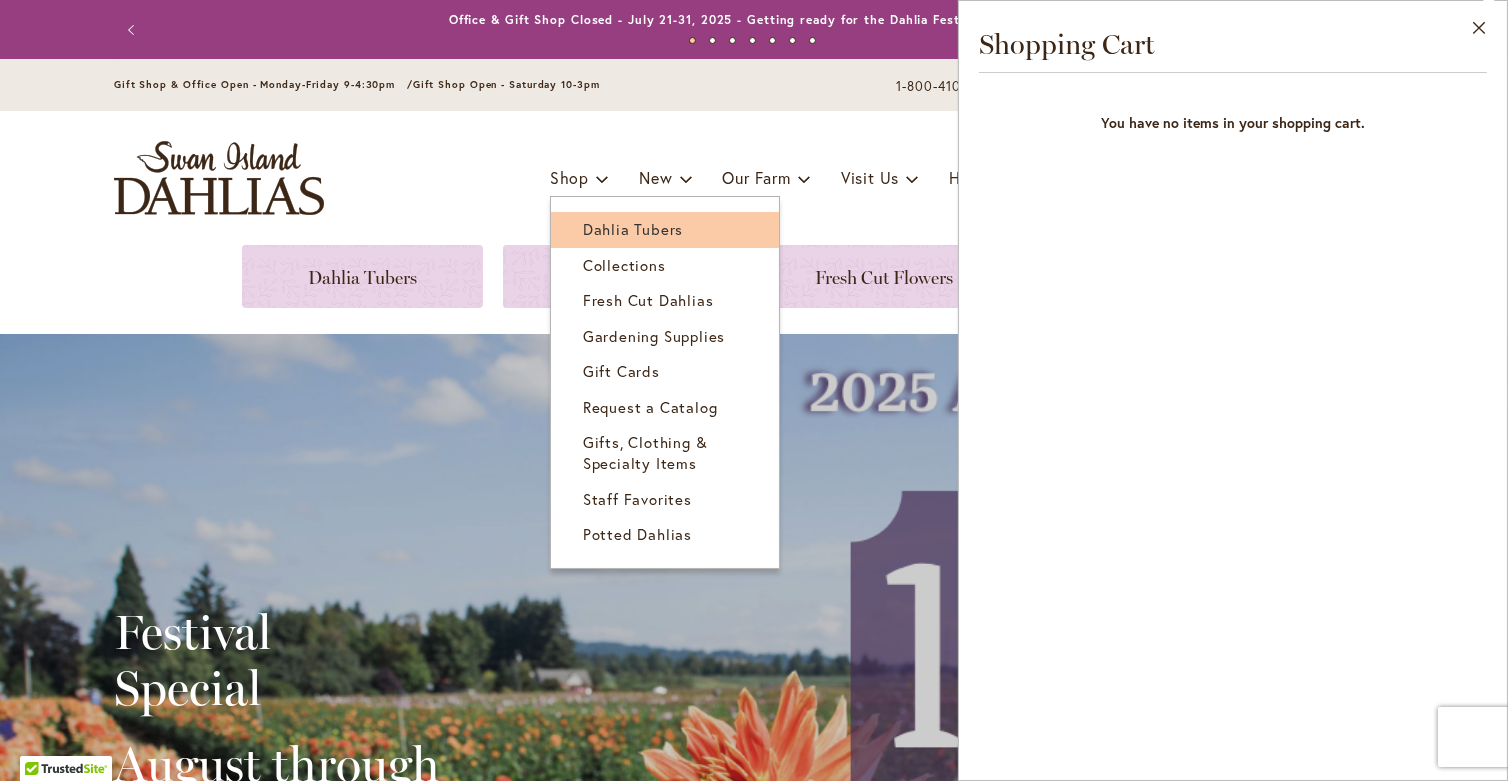 click on "Dahlia Tubers" at bounding box center [633, 229] 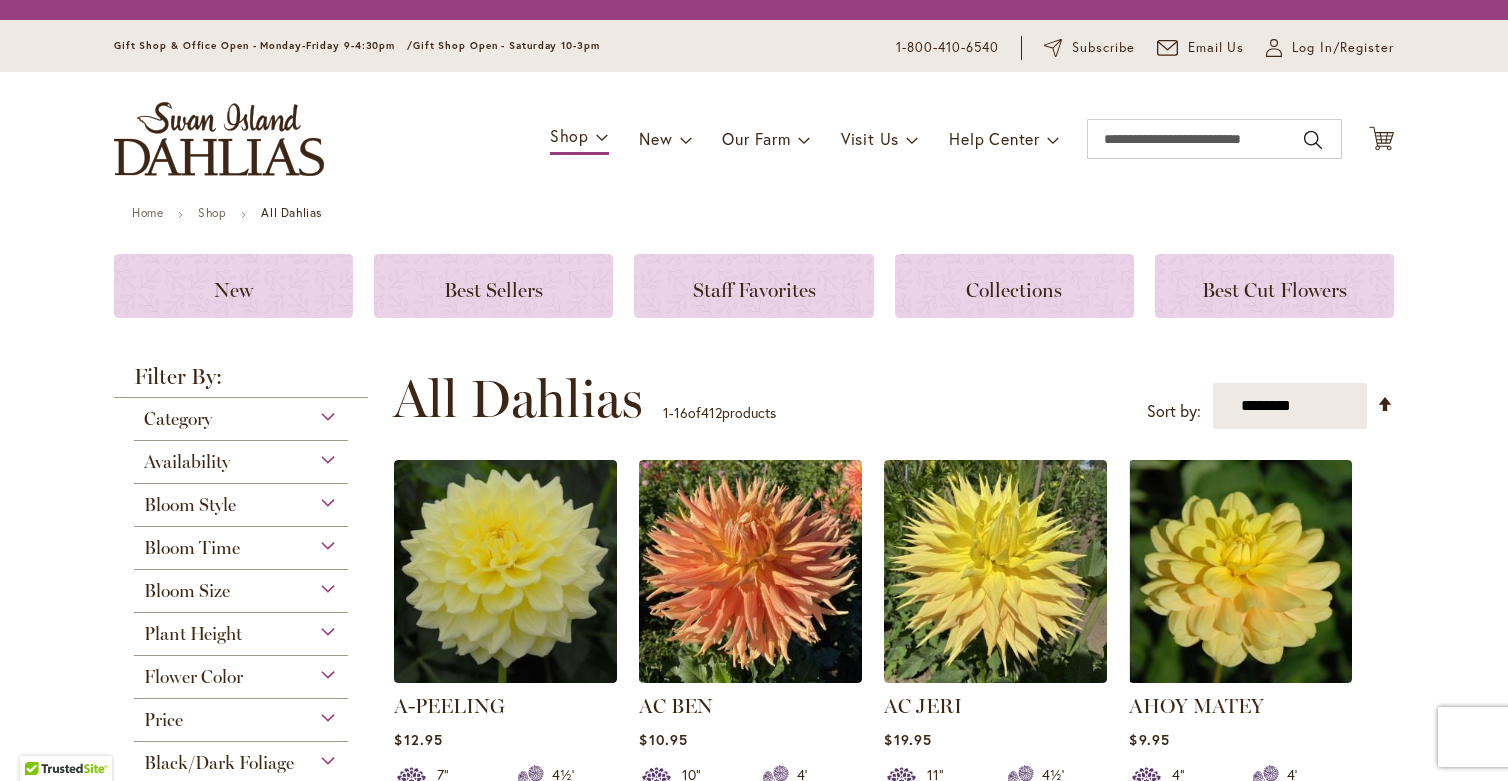 scroll, scrollTop: 0, scrollLeft: 0, axis: both 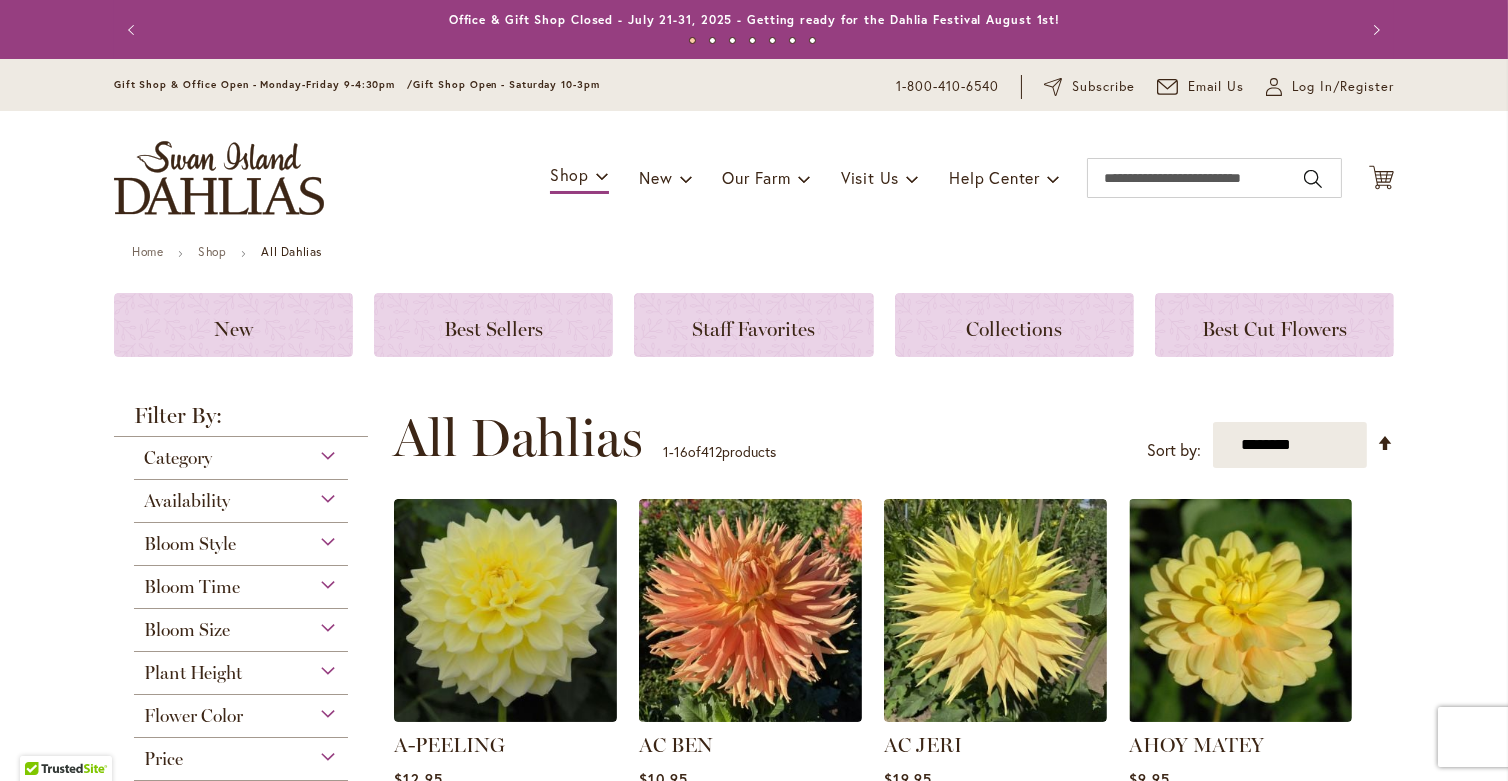 type on "**********" 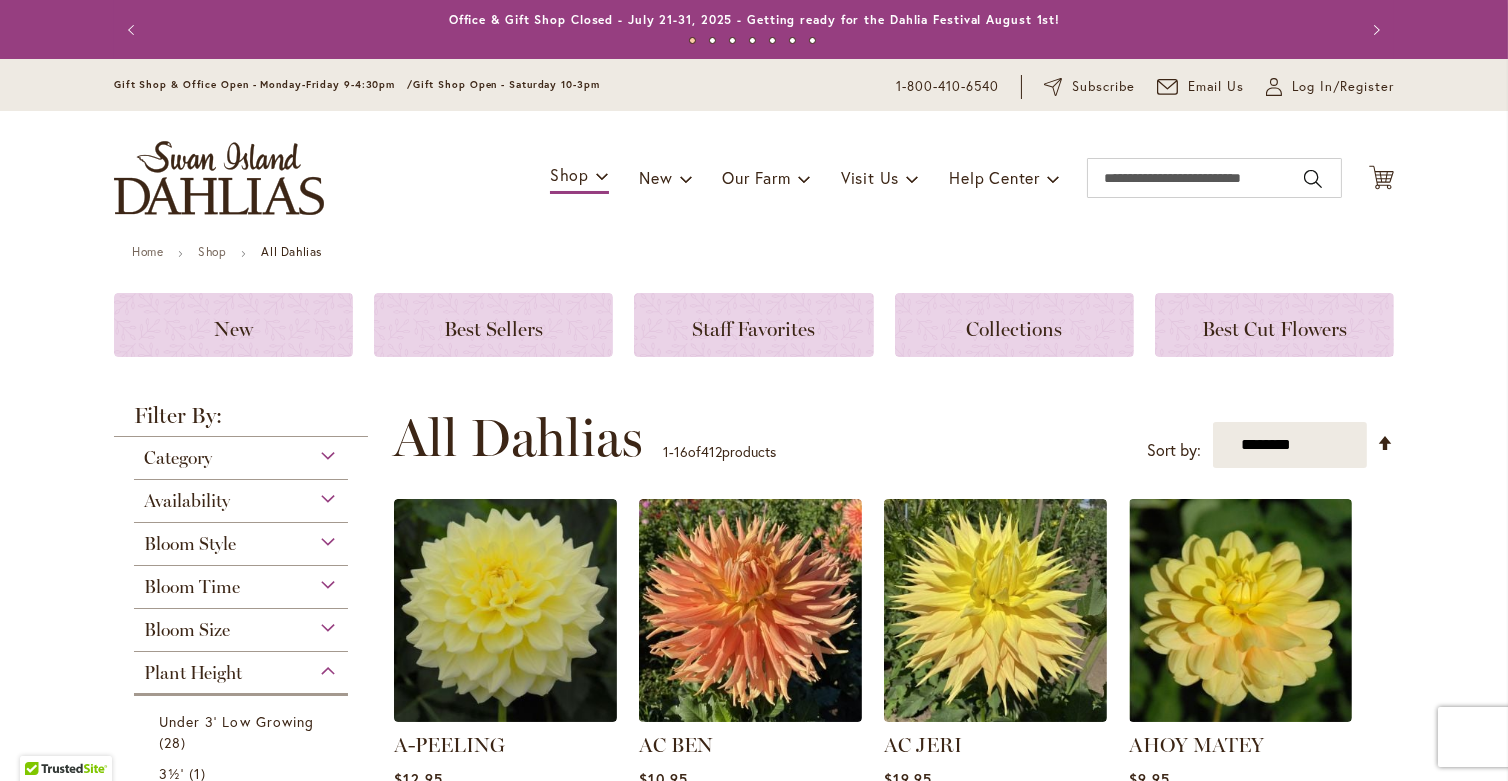 scroll, scrollTop: 648, scrollLeft: 0, axis: vertical 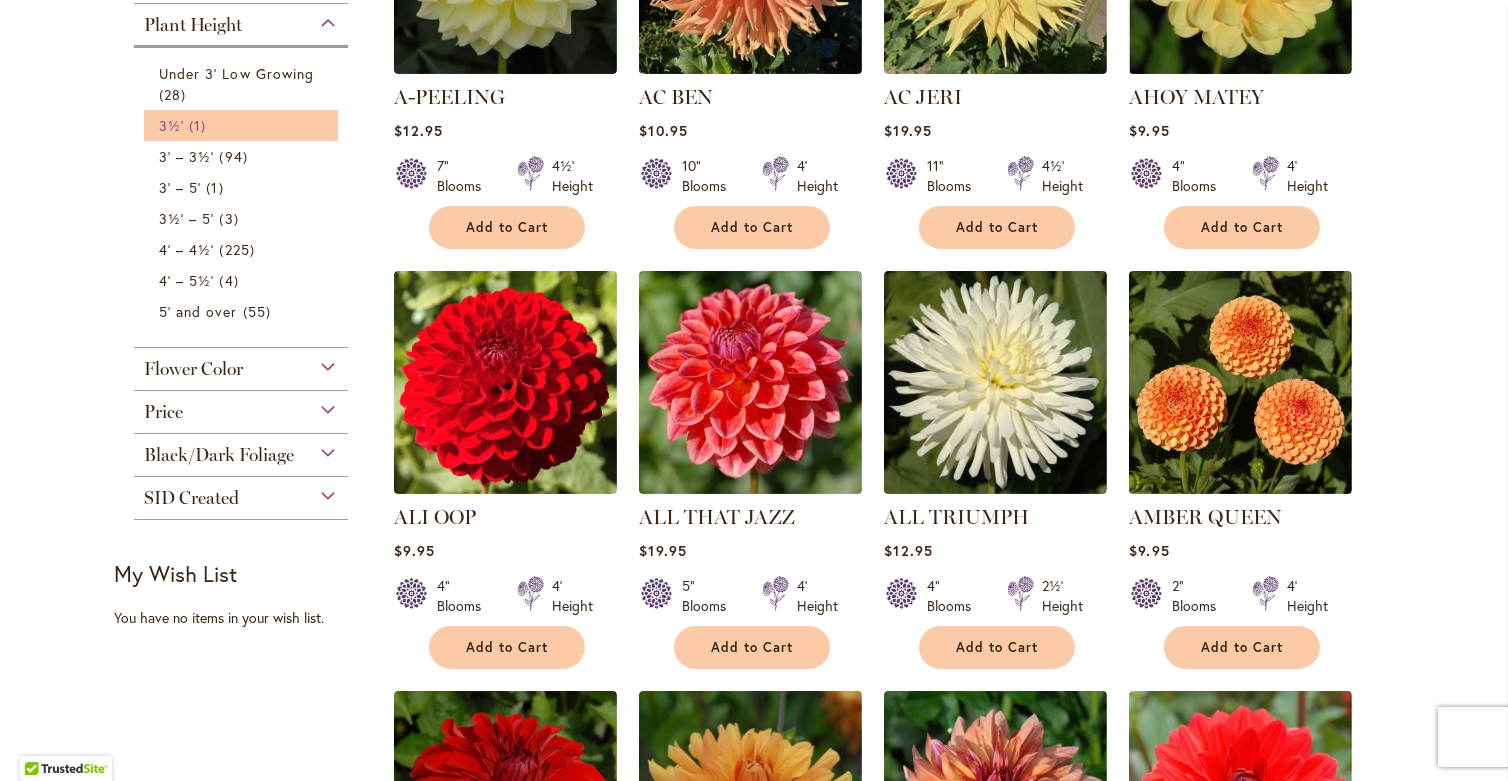 click on "1
item" at bounding box center [200, 125] 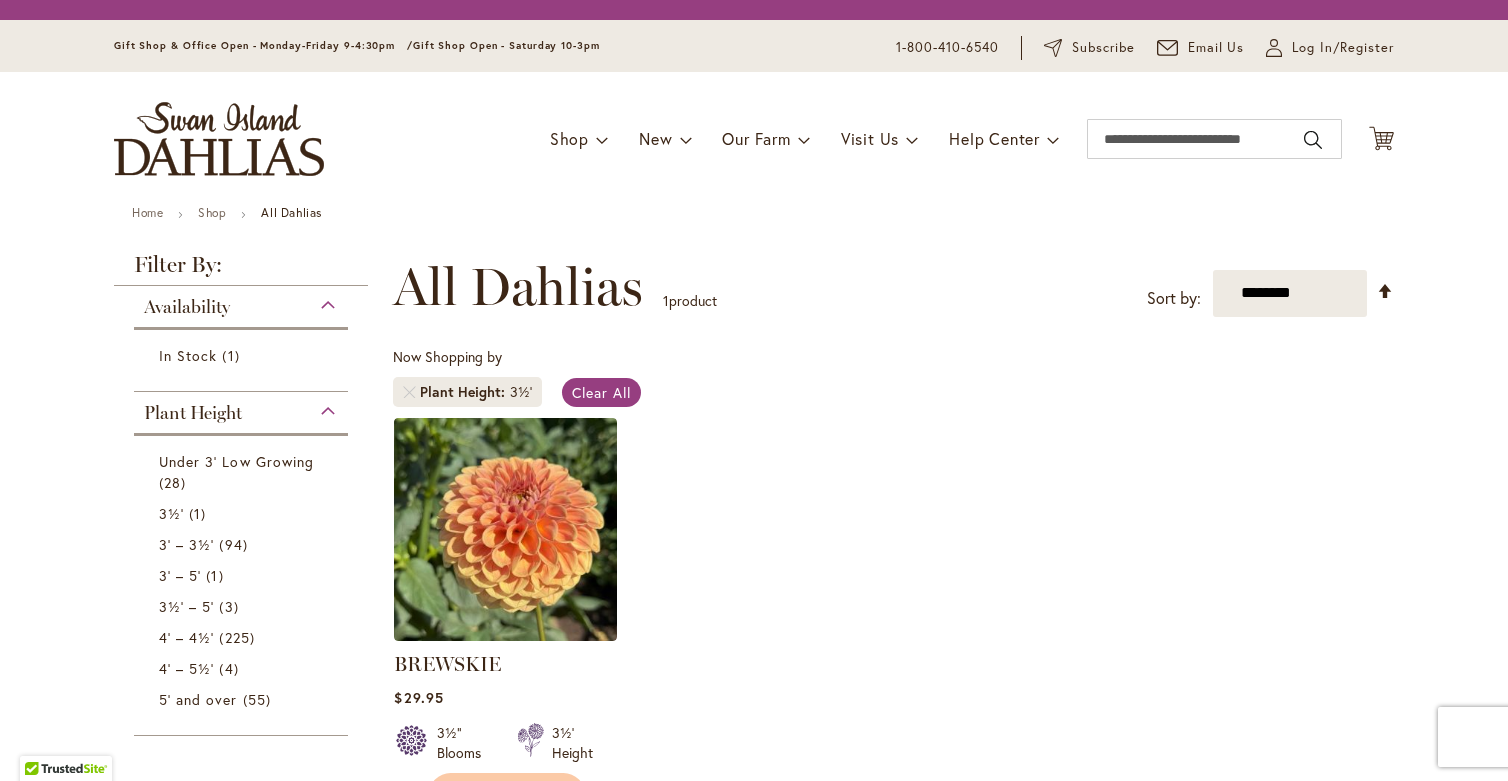 scroll, scrollTop: 0, scrollLeft: 0, axis: both 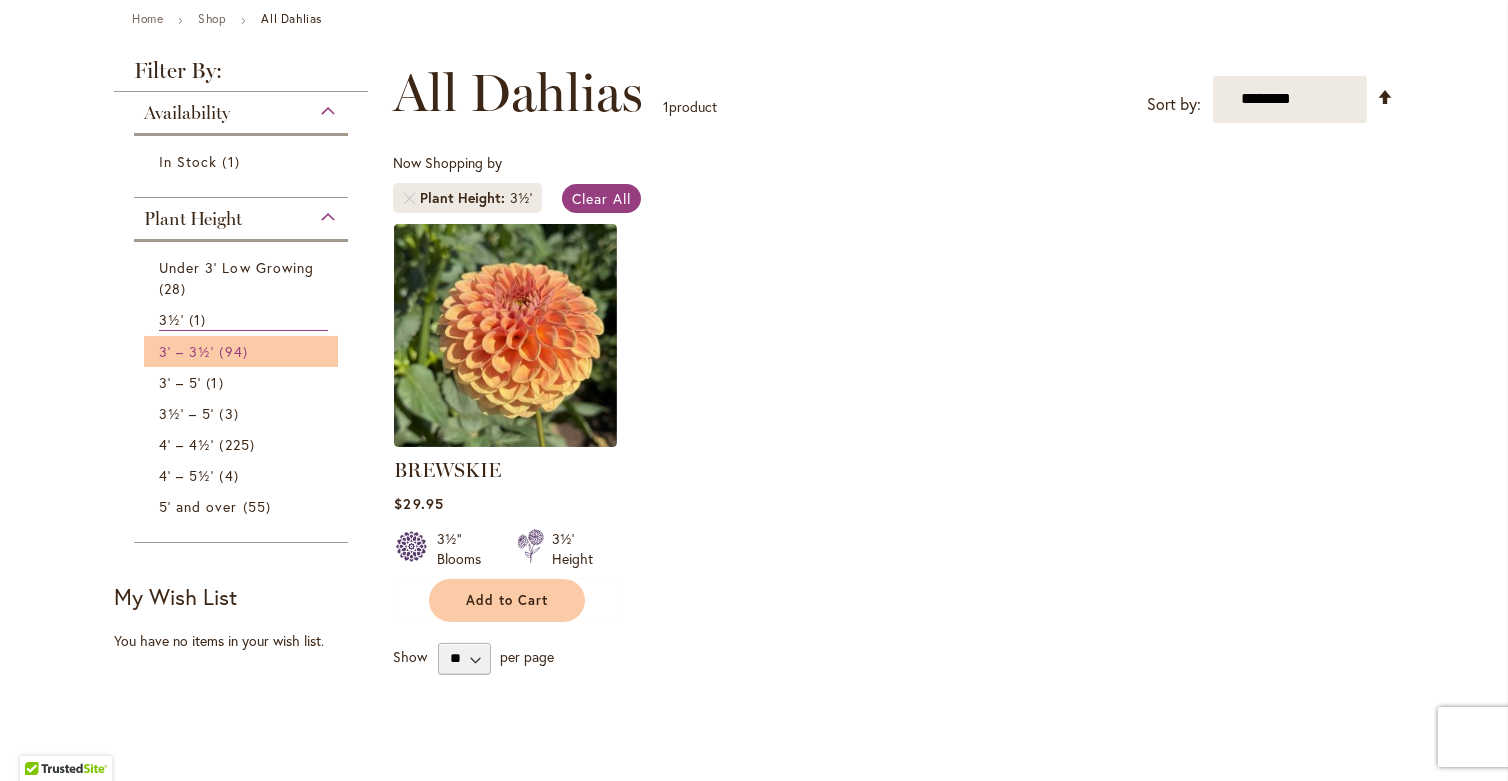 type on "**********" 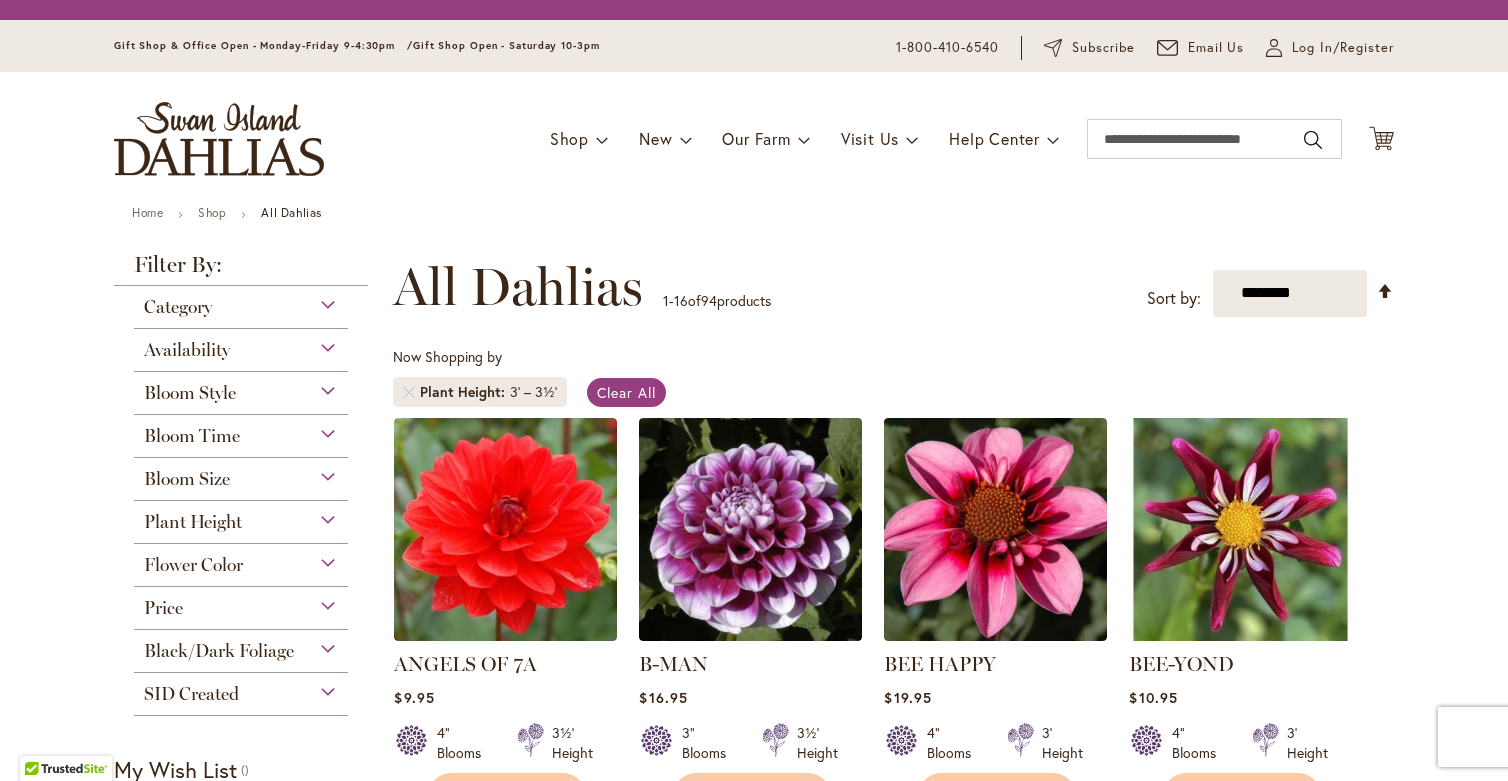 scroll, scrollTop: 0, scrollLeft: 0, axis: both 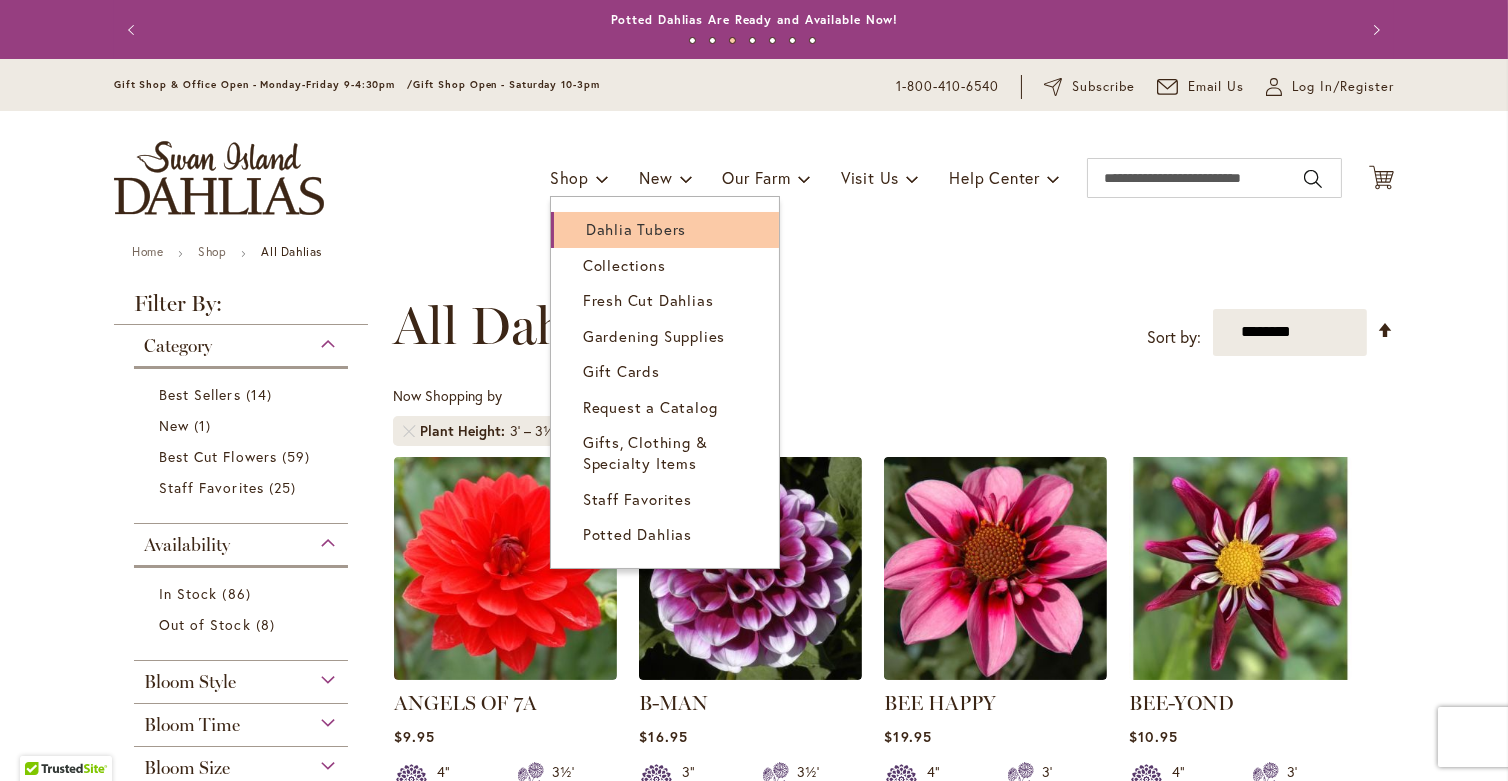 type on "**********" 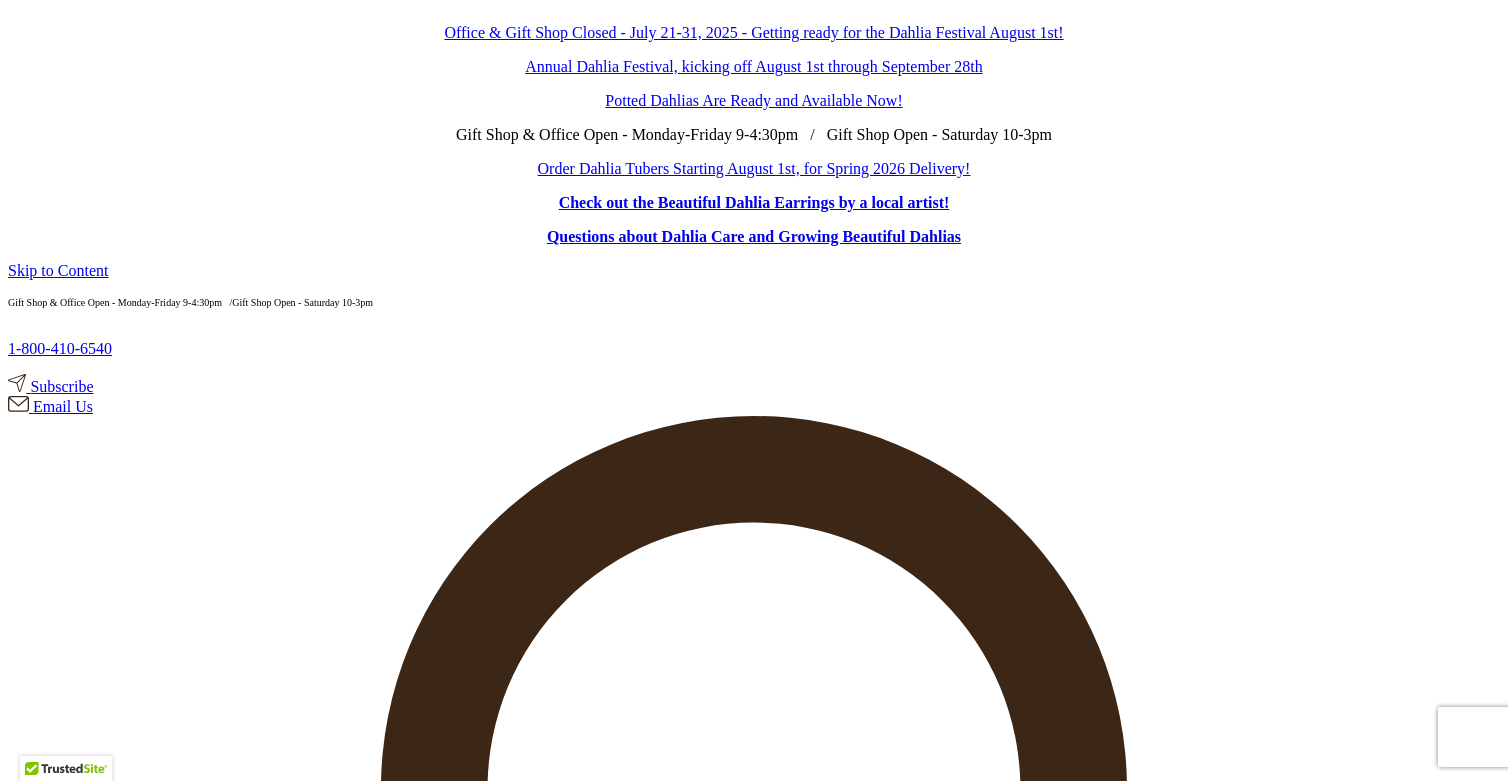 scroll, scrollTop: 0, scrollLeft: 0, axis: both 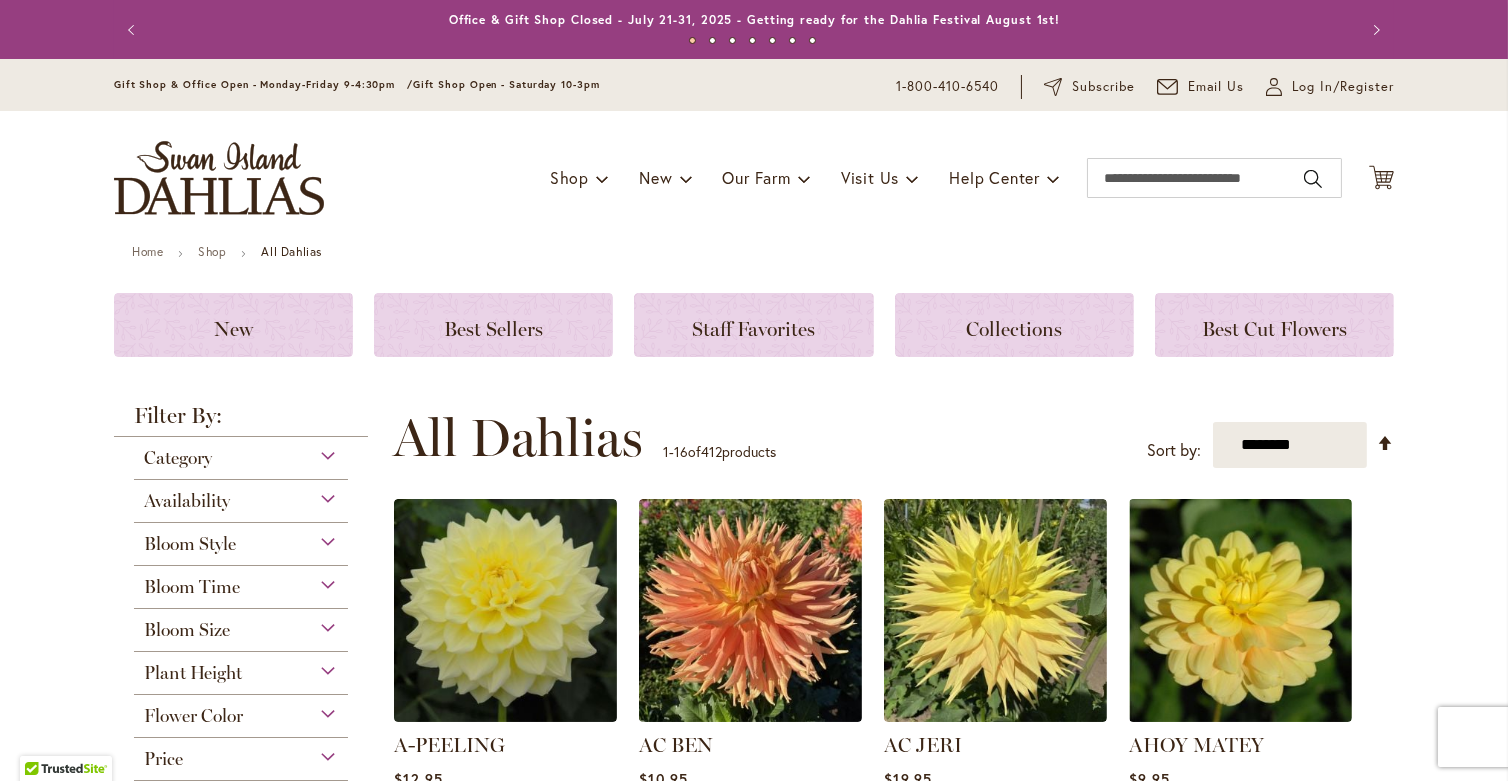 type on "**********" 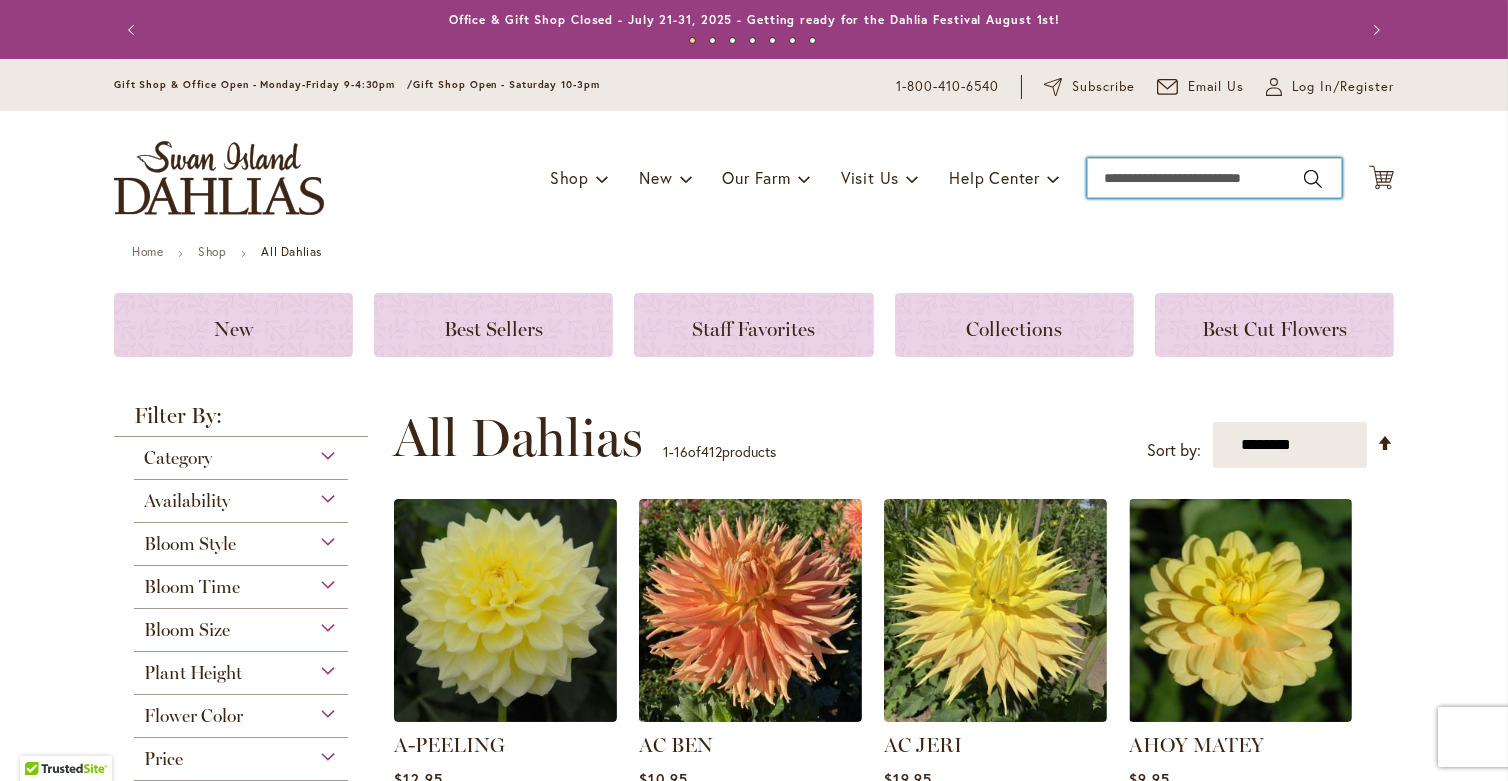 click on "Search" at bounding box center [1214, 178] 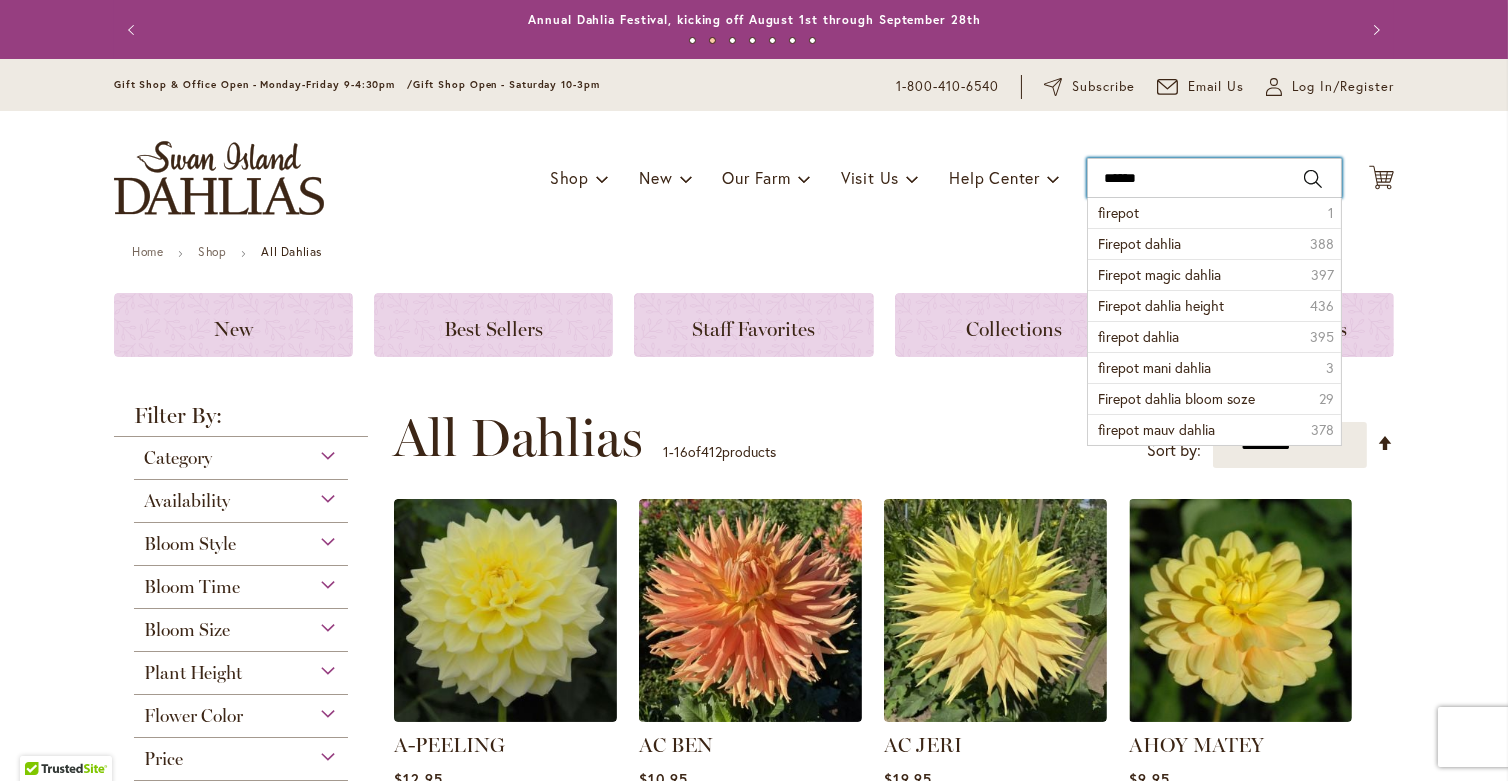 type on "*******" 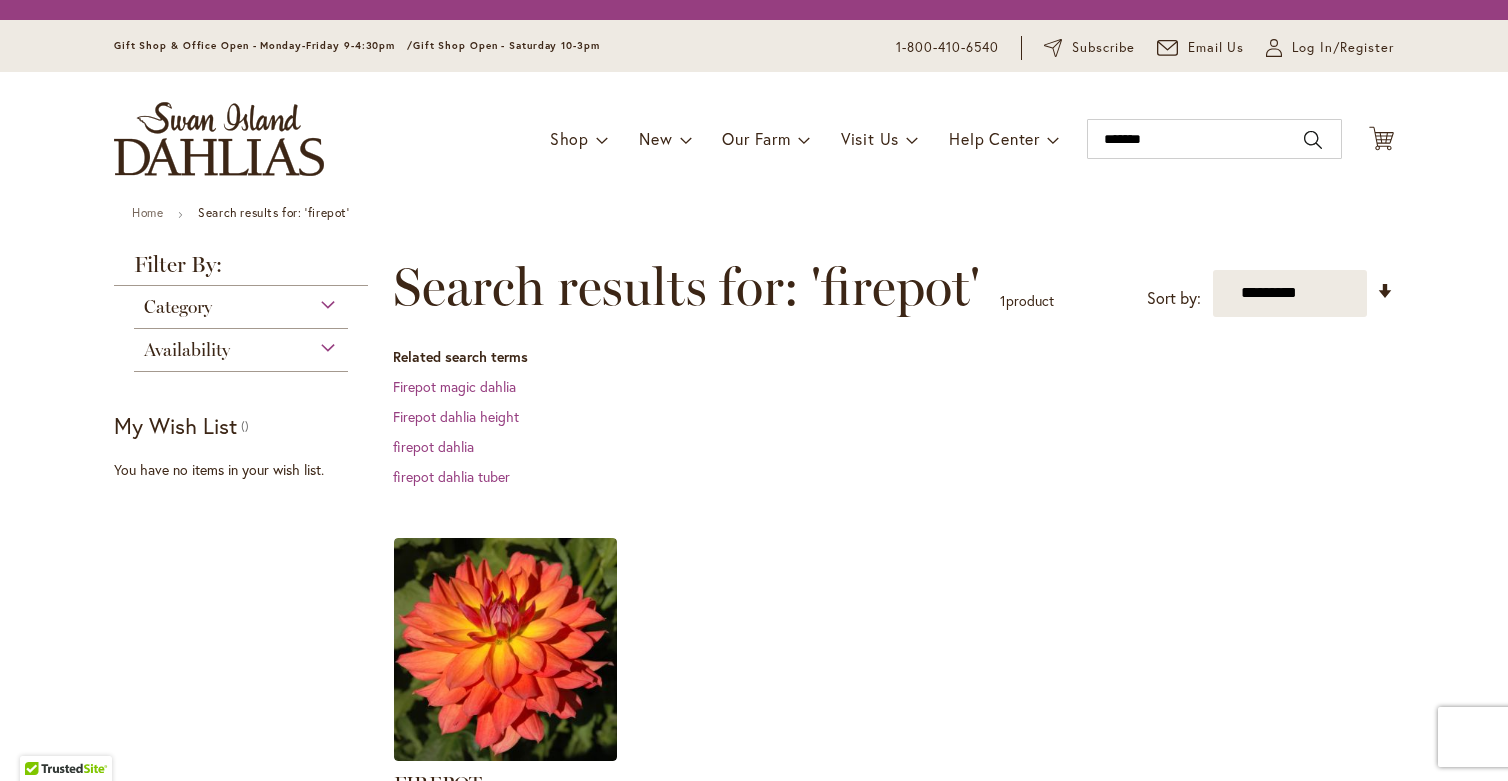 scroll, scrollTop: 0, scrollLeft: 0, axis: both 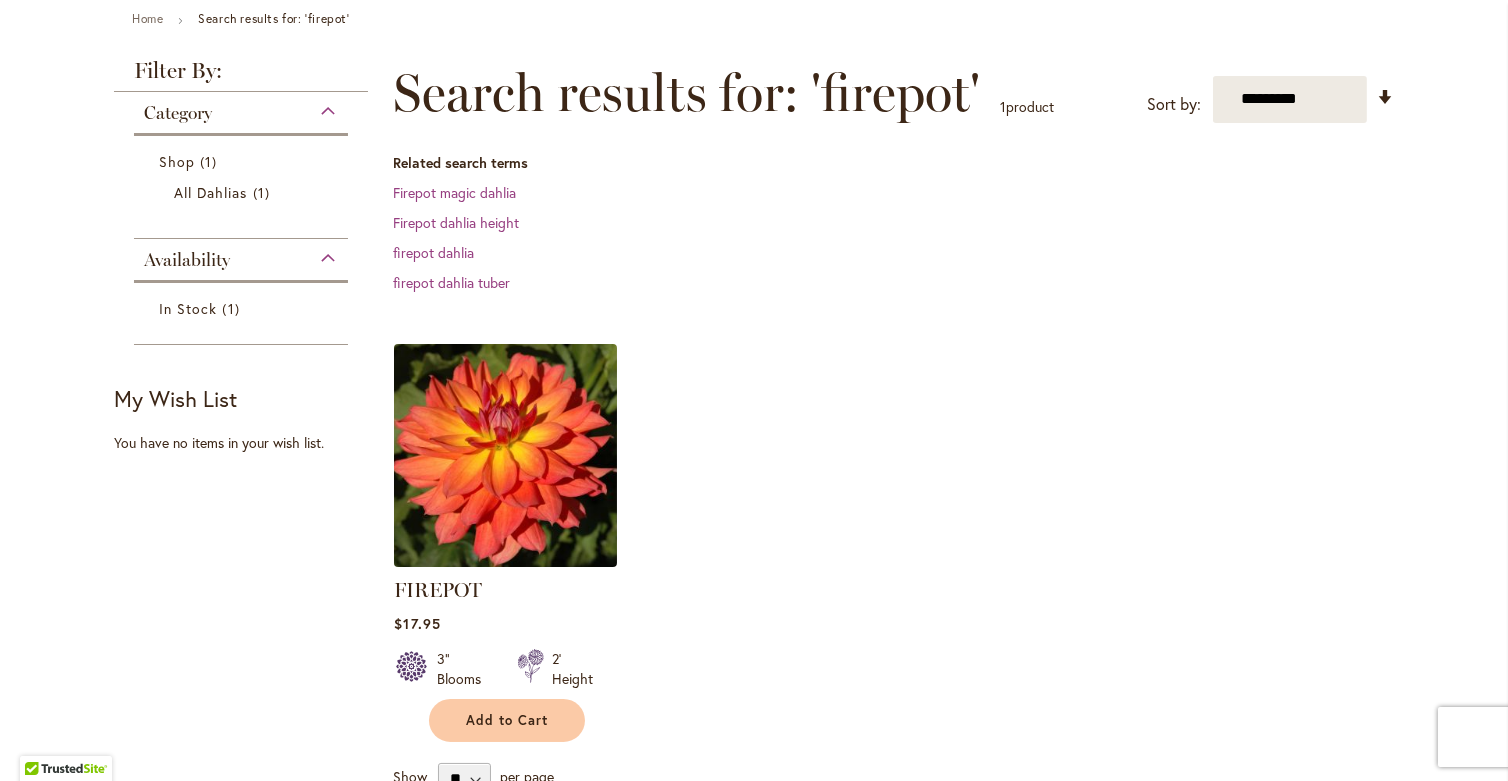 type on "**********" 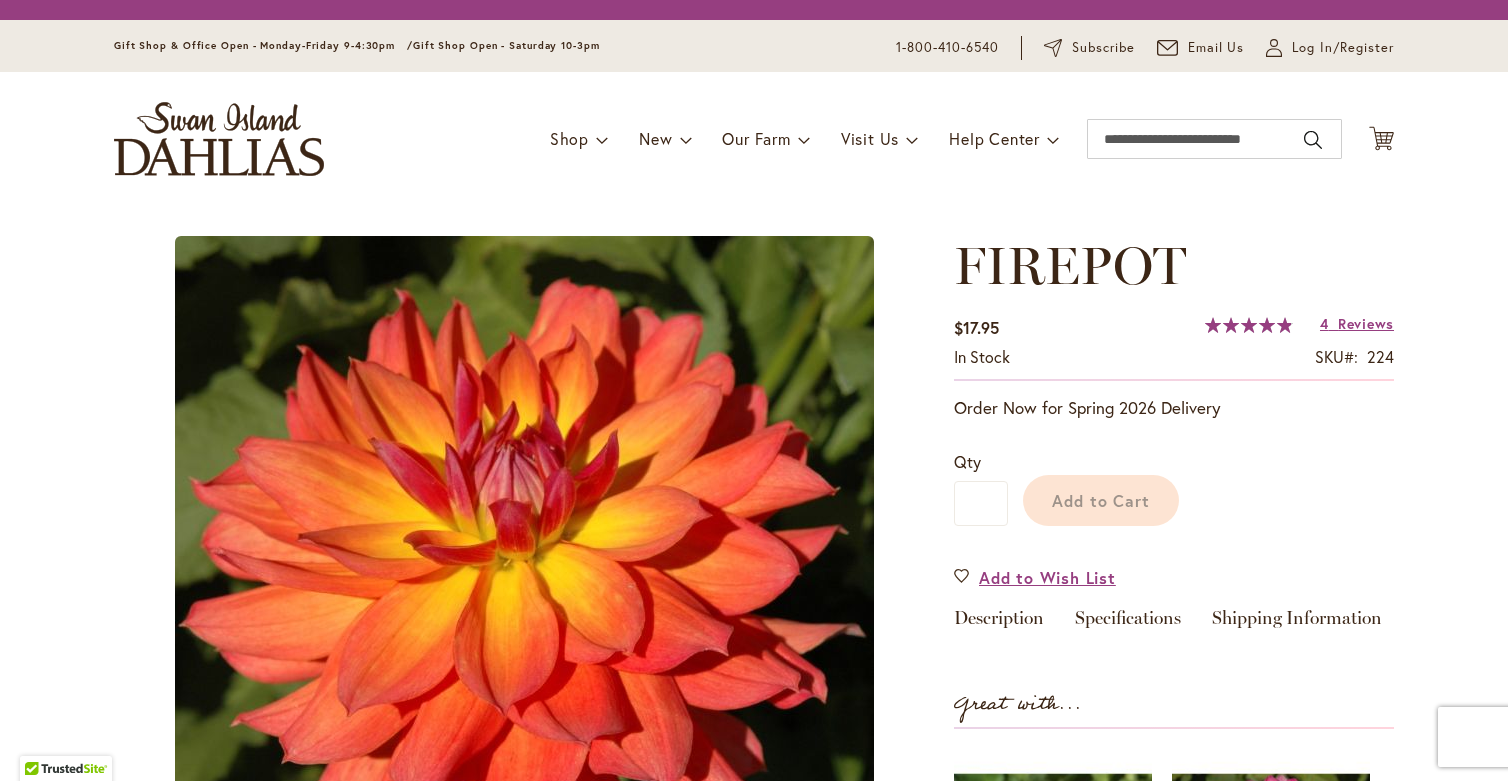 scroll, scrollTop: 0, scrollLeft: 0, axis: both 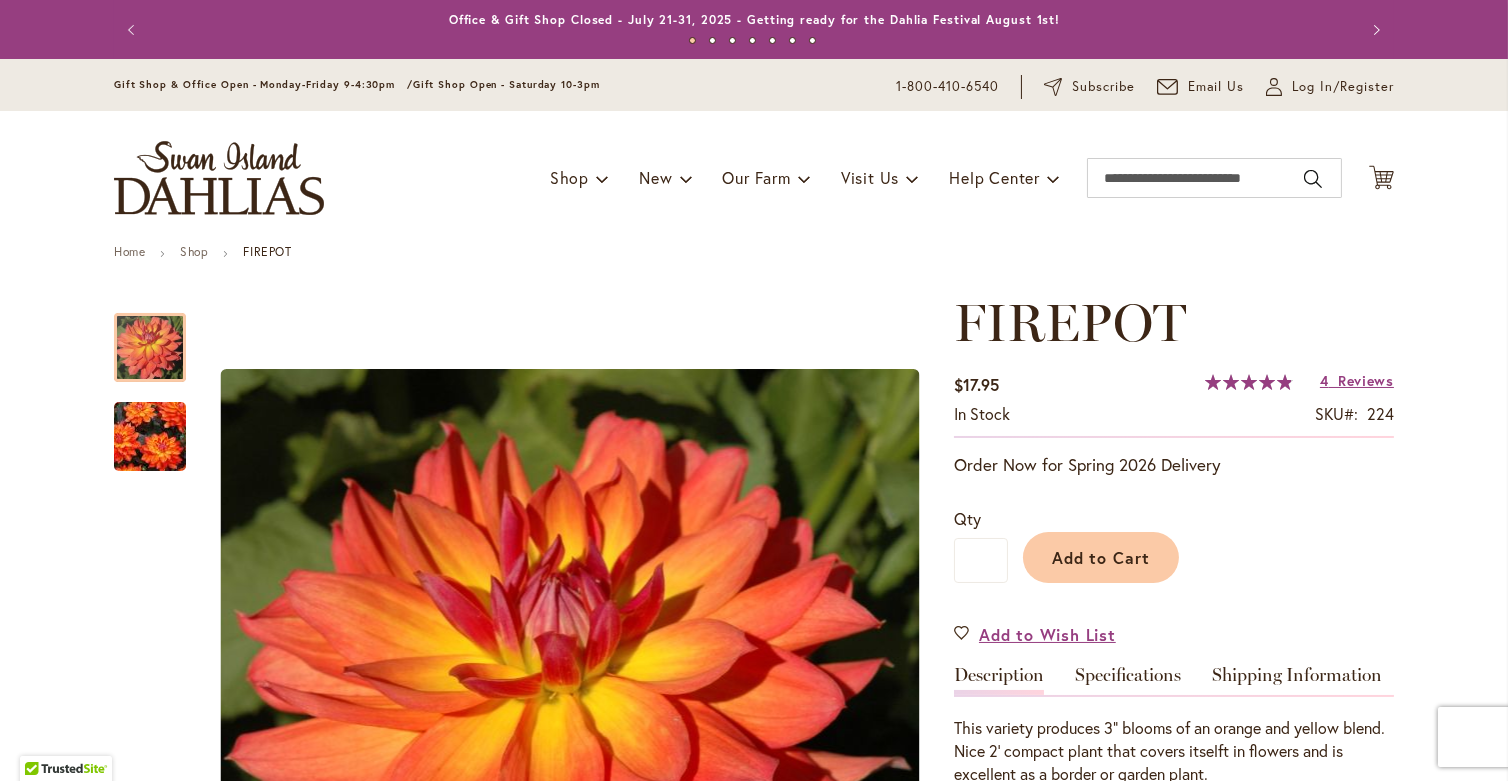 type on "**********" 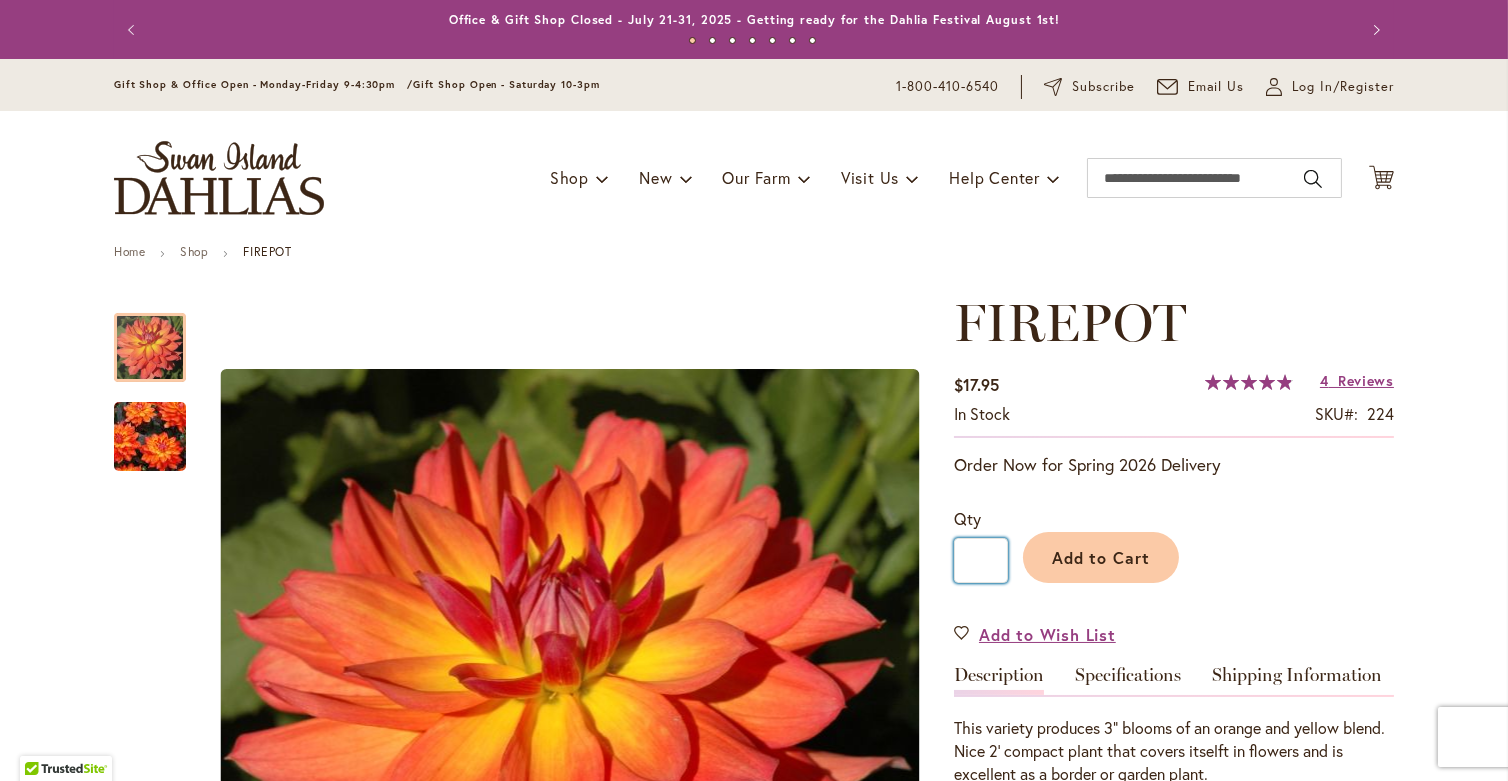 drag, startPoint x: 978, startPoint y: 557, endPoint x: 965, endPoint y: 557, distance: 13 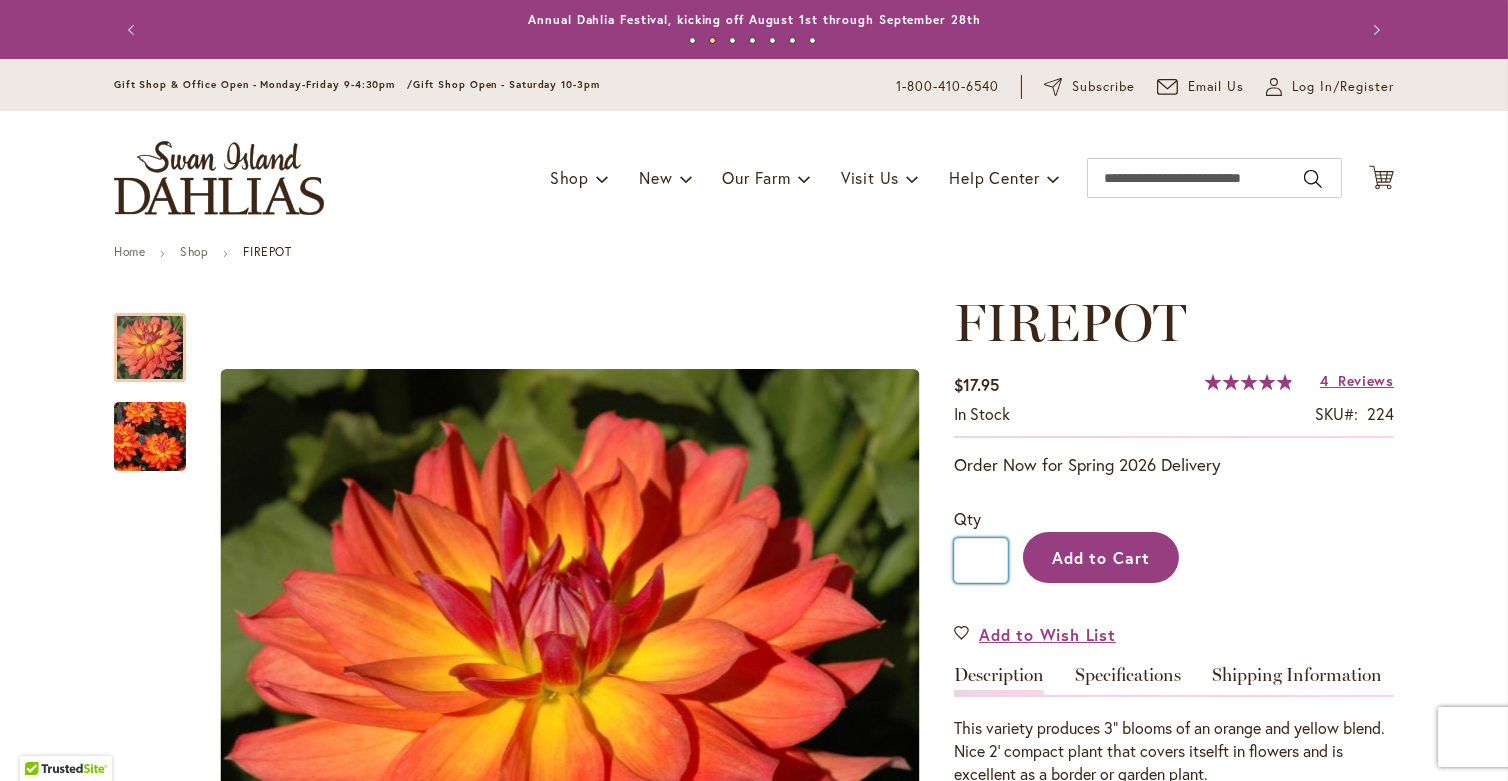 type on "*" 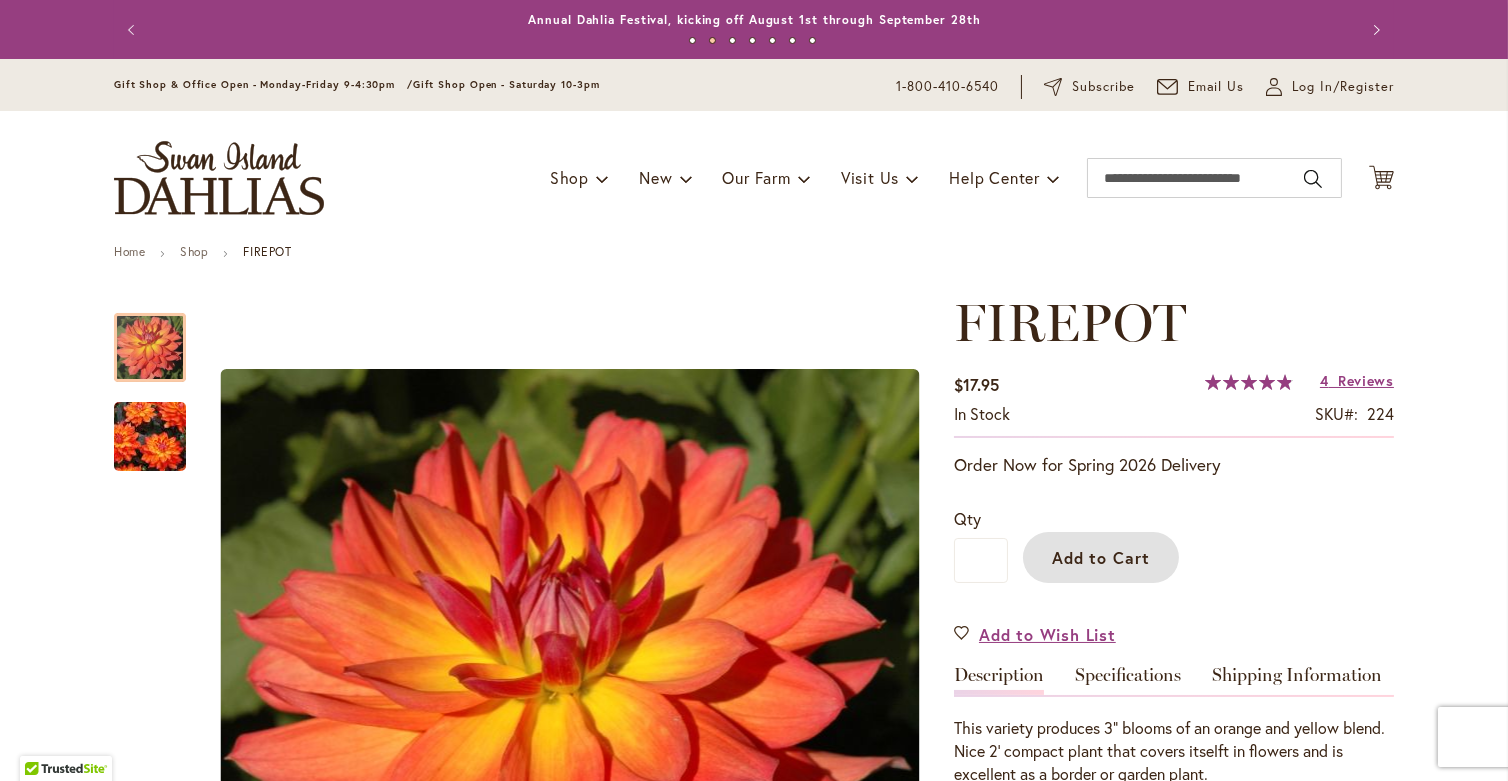 click on "Add to Cart" at bounding box center (1101, 557) 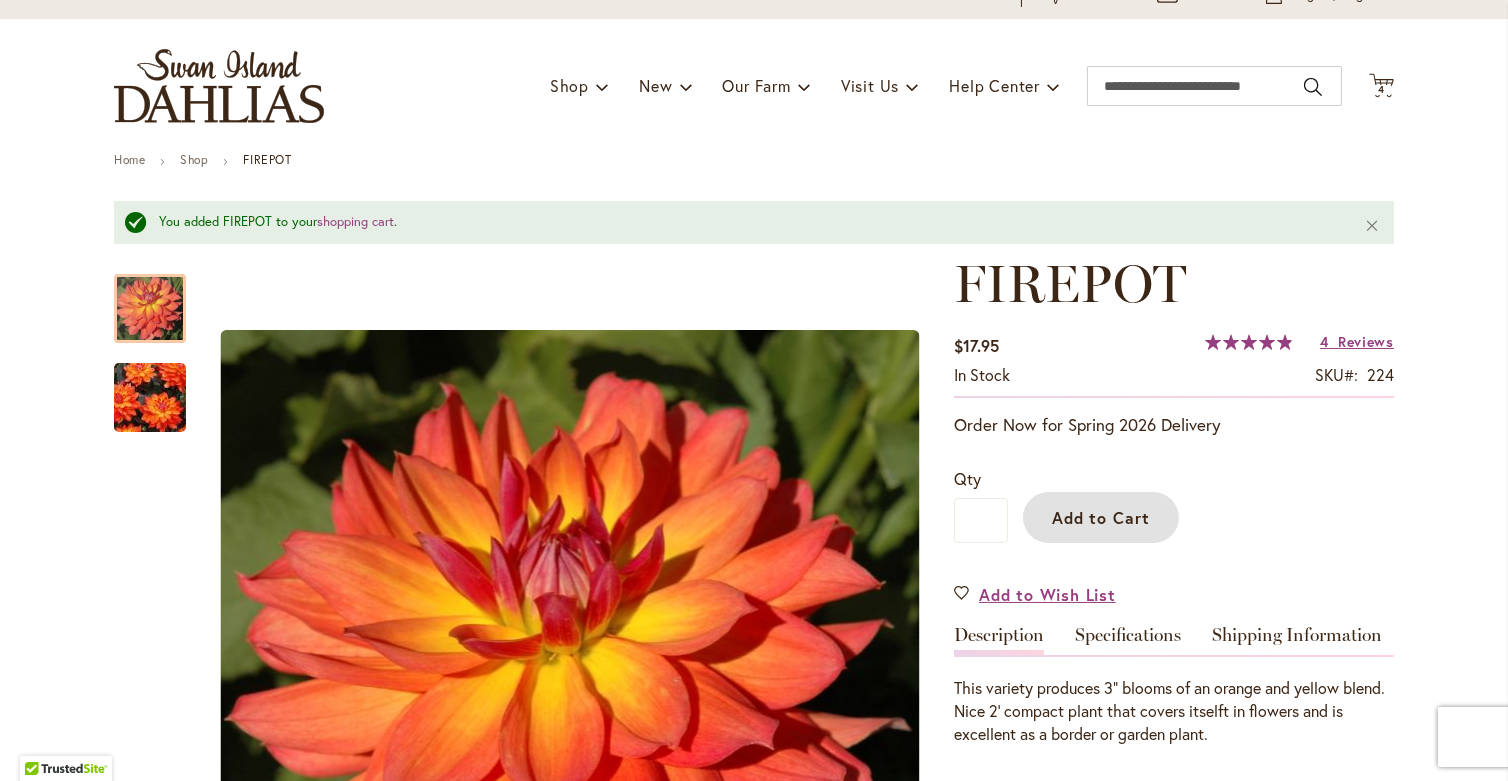 scroll, scrollTop: 0, scrollLeft: 0, axis: both 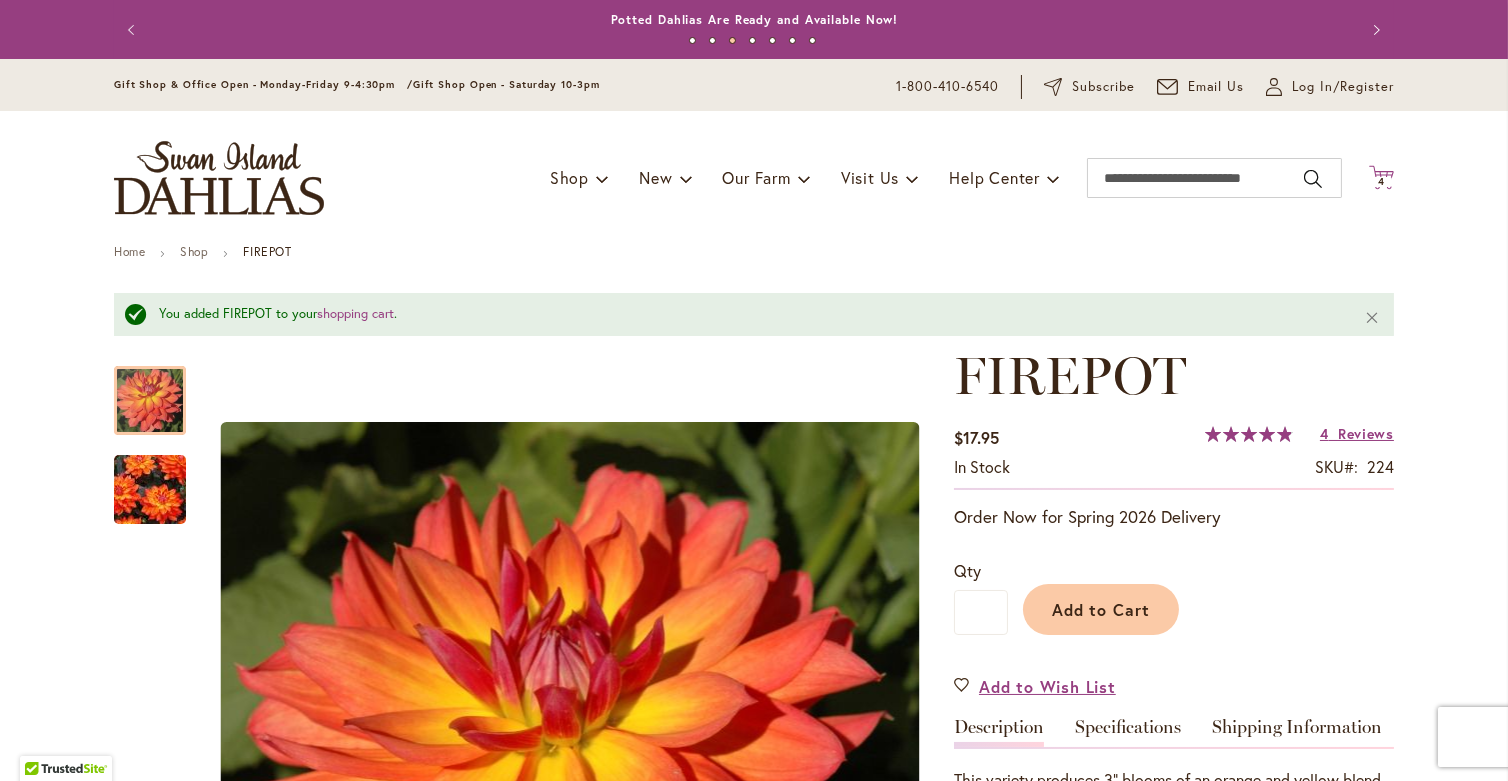 click on "Cart
.cls-1 {
fill: #231f20;
}" 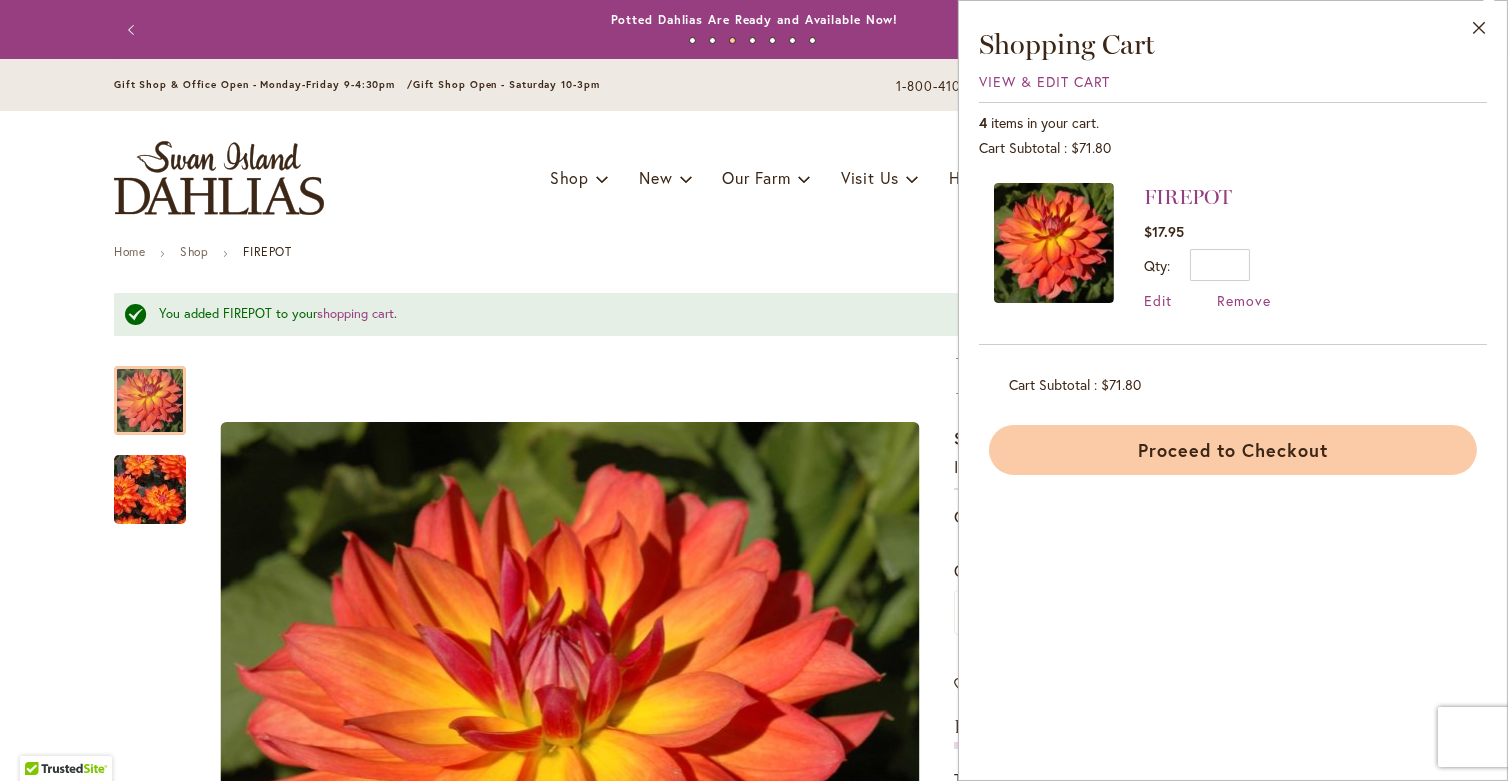 click on "Proceed to Checkout" at bounding box center [1233, 450] 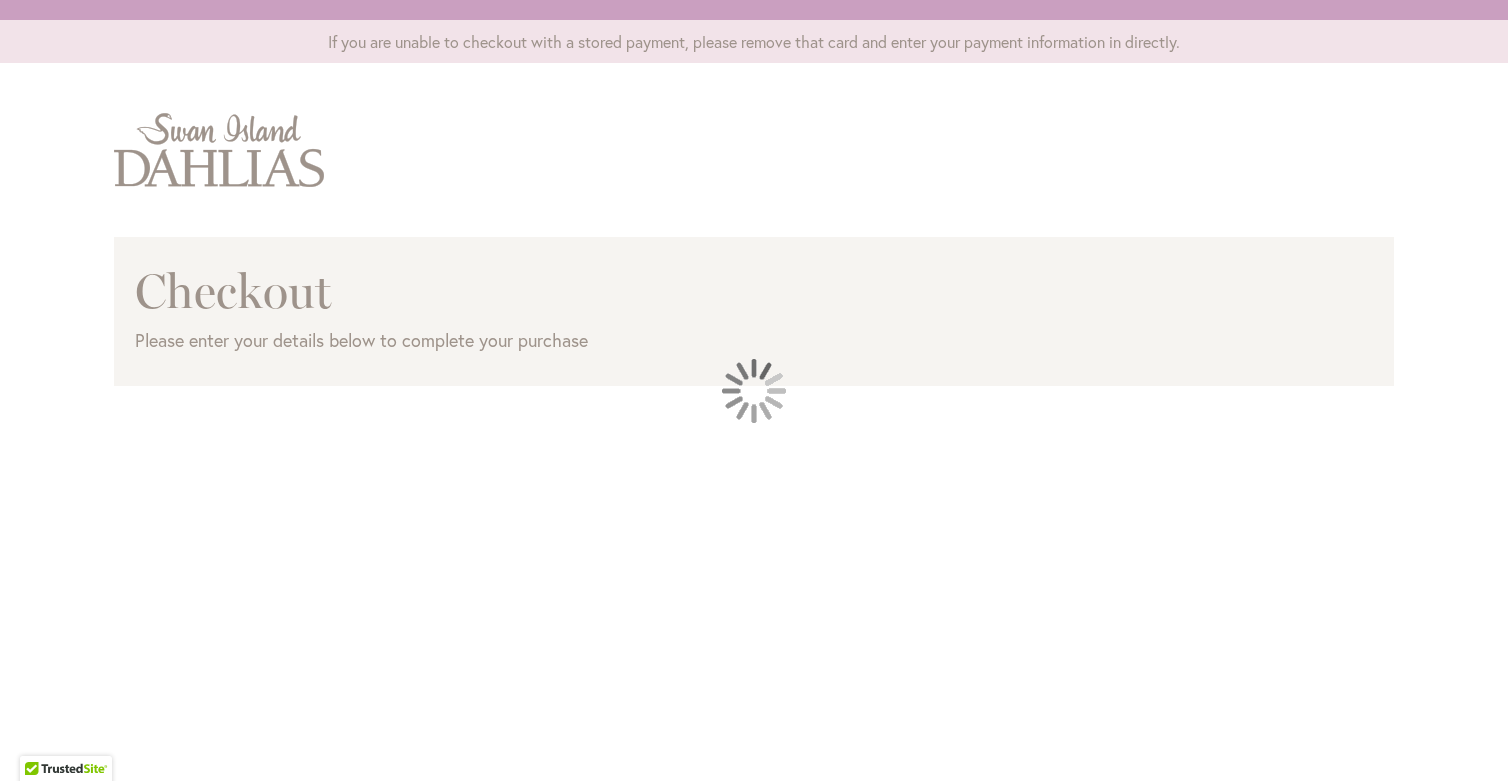 scroll, scrollTop: 0, scrollLeft: 0, axis: both 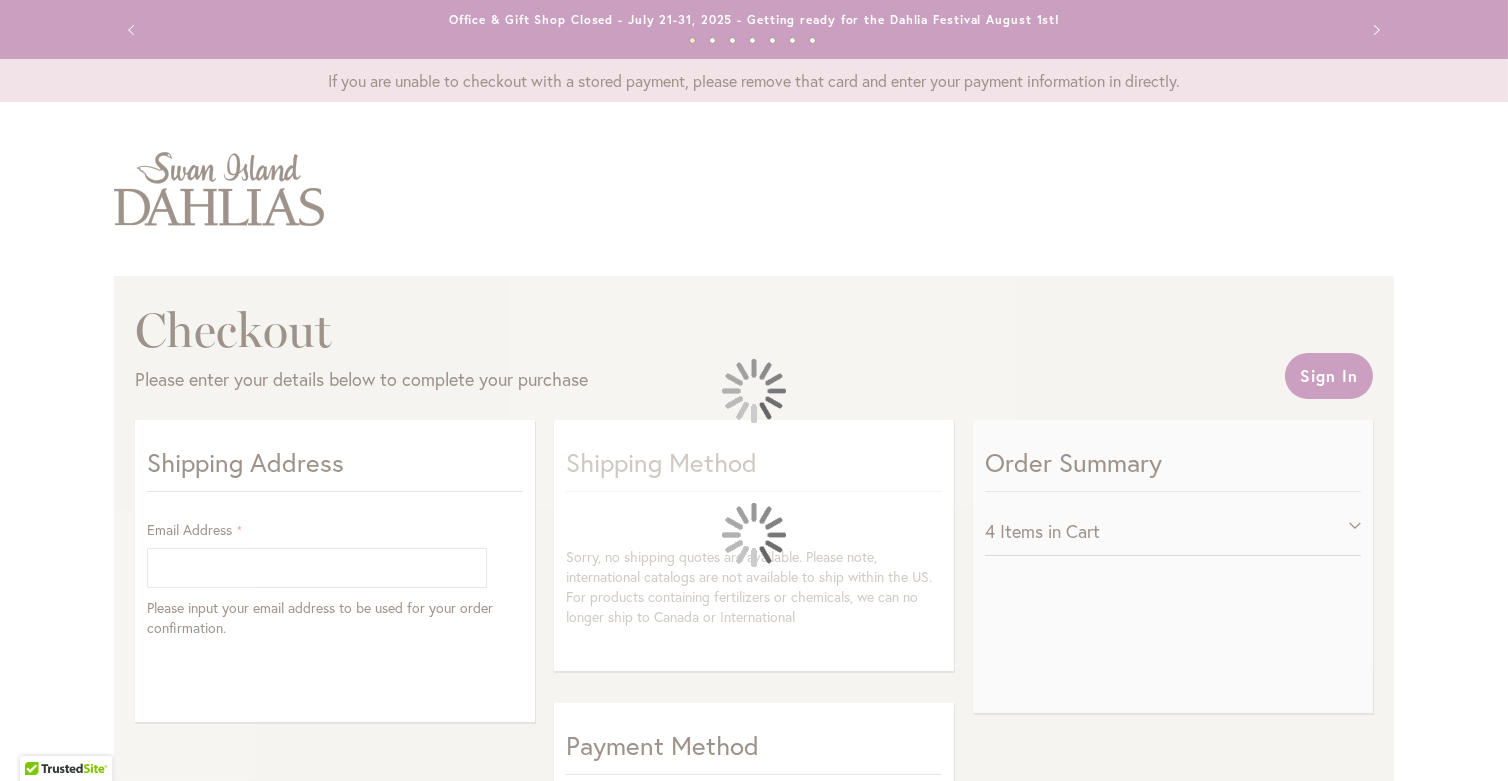 select on "**" 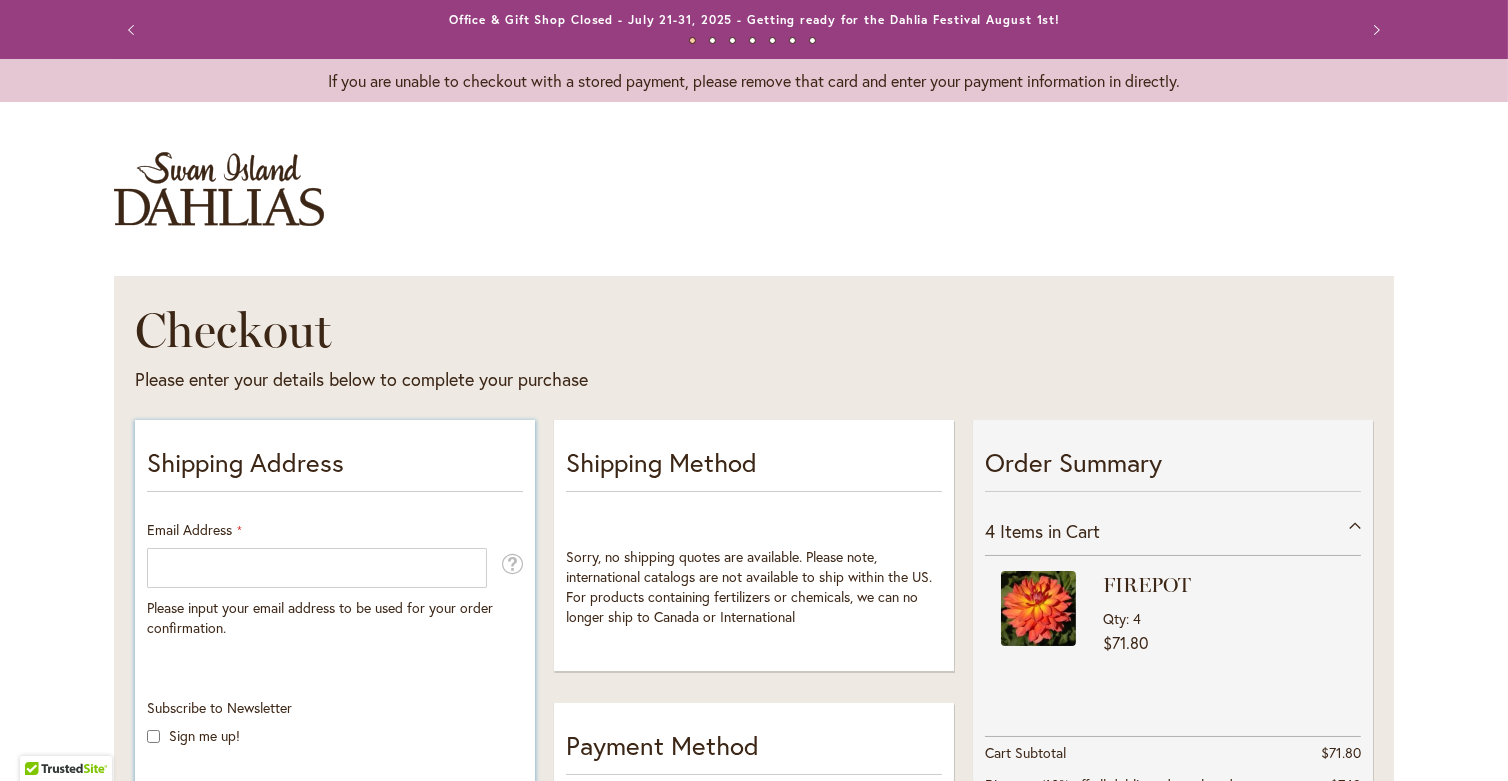 scroll, scrollTop: 233, scrollLeft: 0, axis: vertical 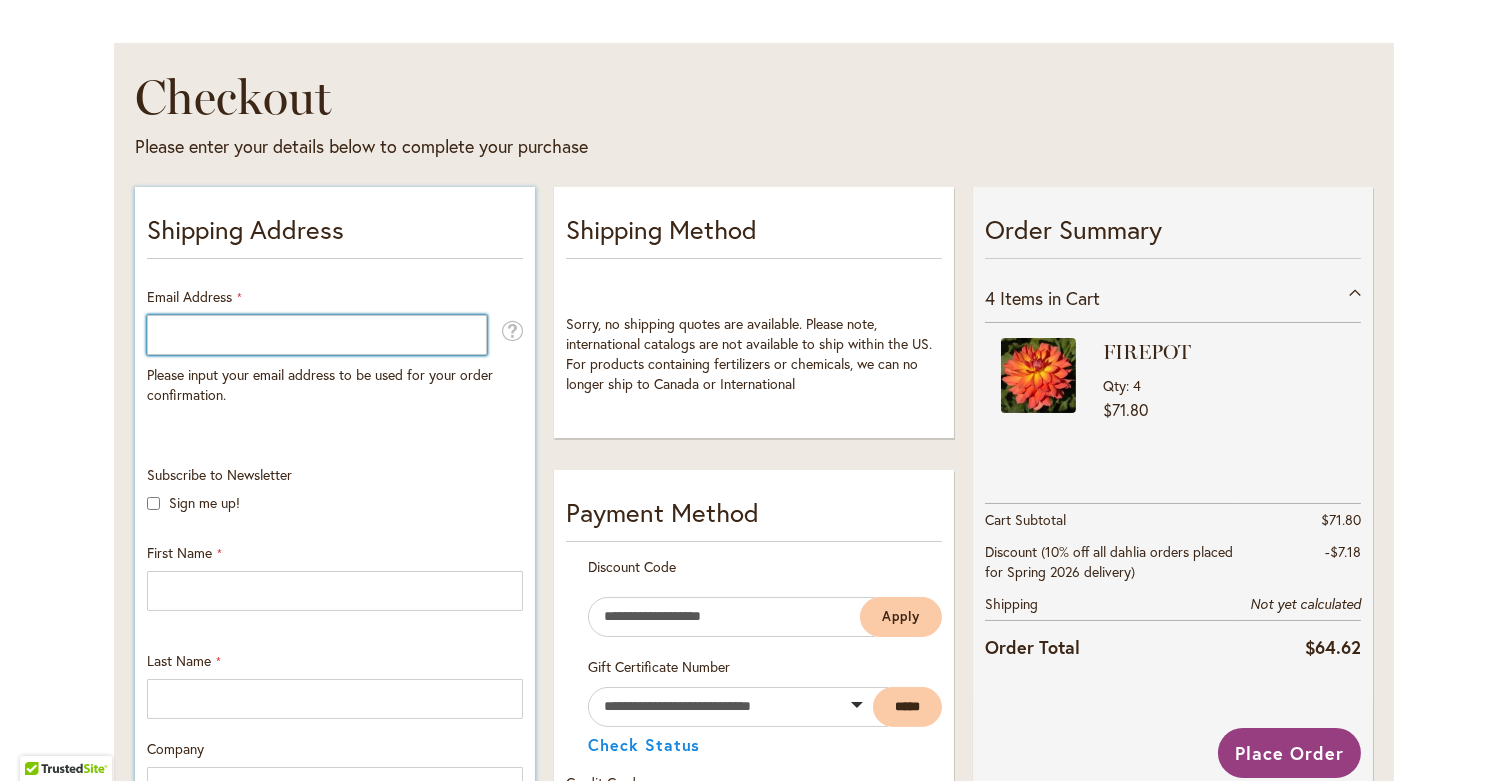 type on "**********" 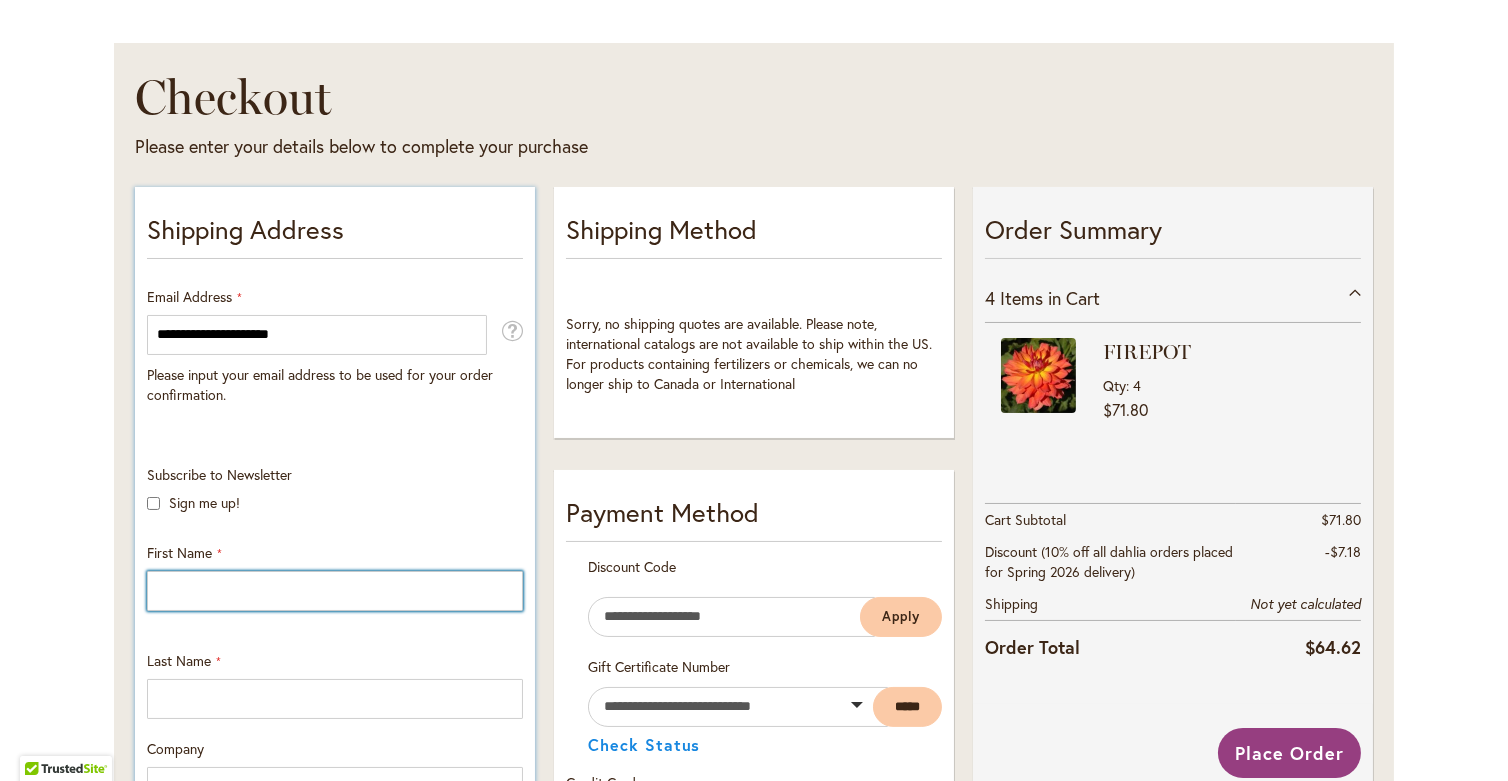 click on "First Name" at bounding box center [335, 591] 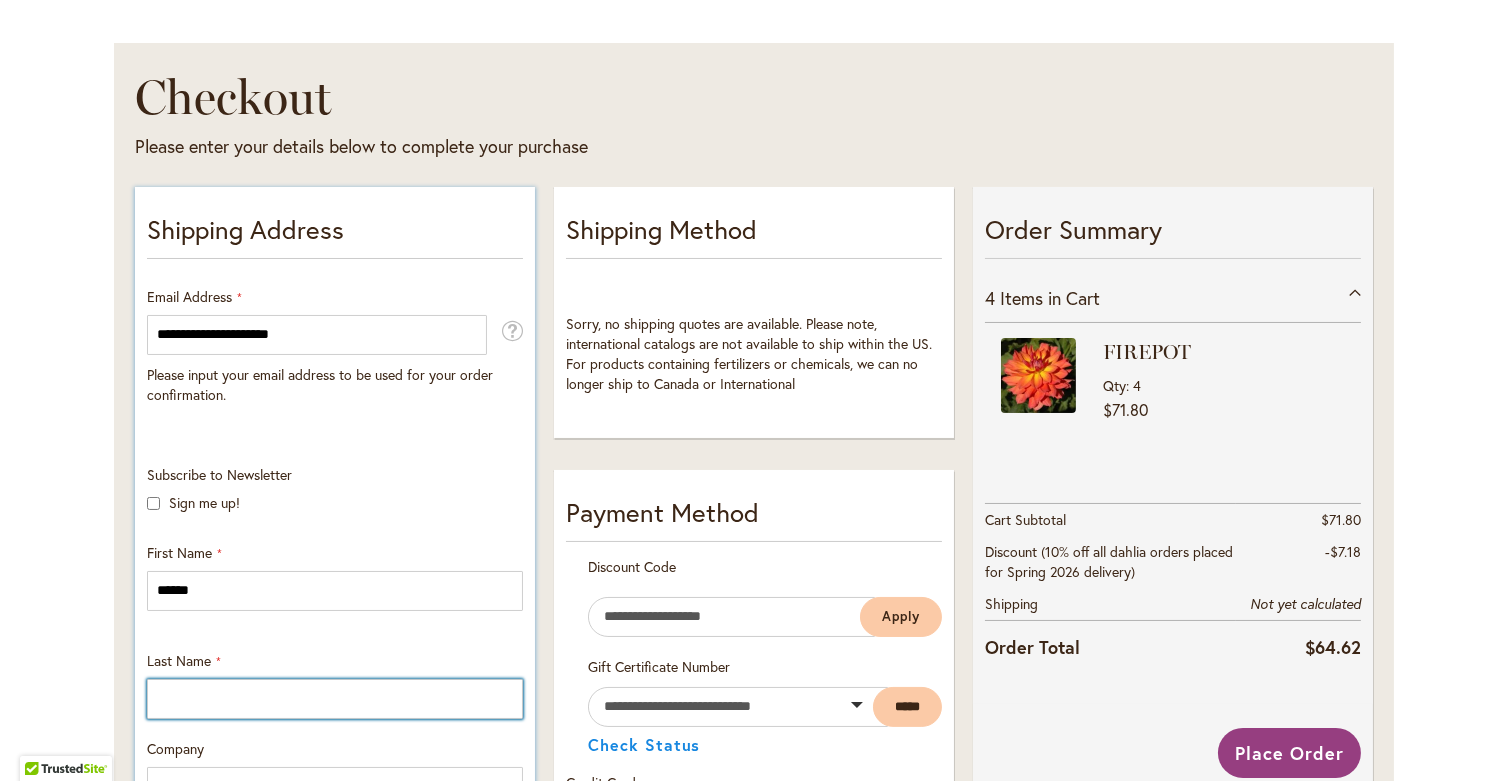 type on "**********" 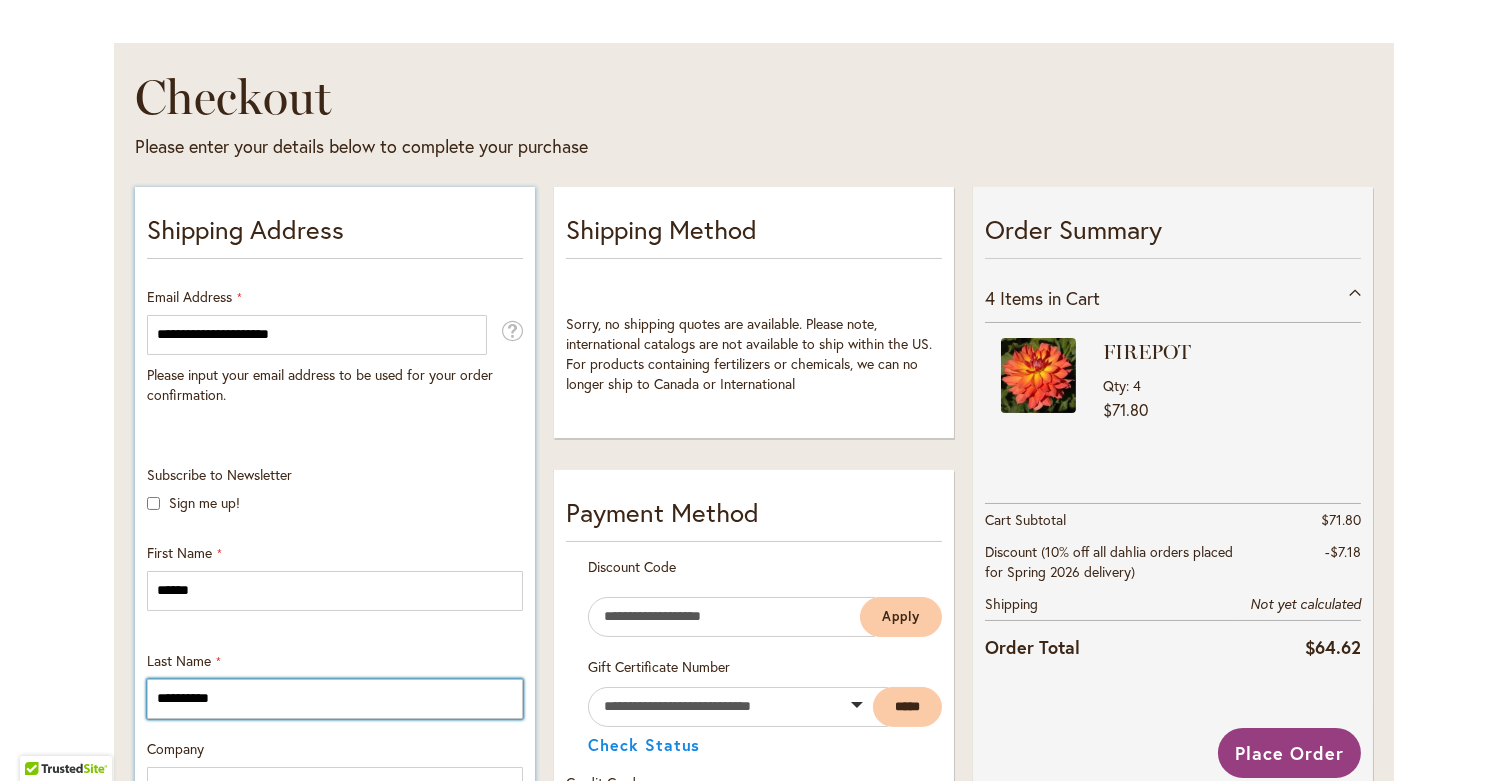type on "**********" 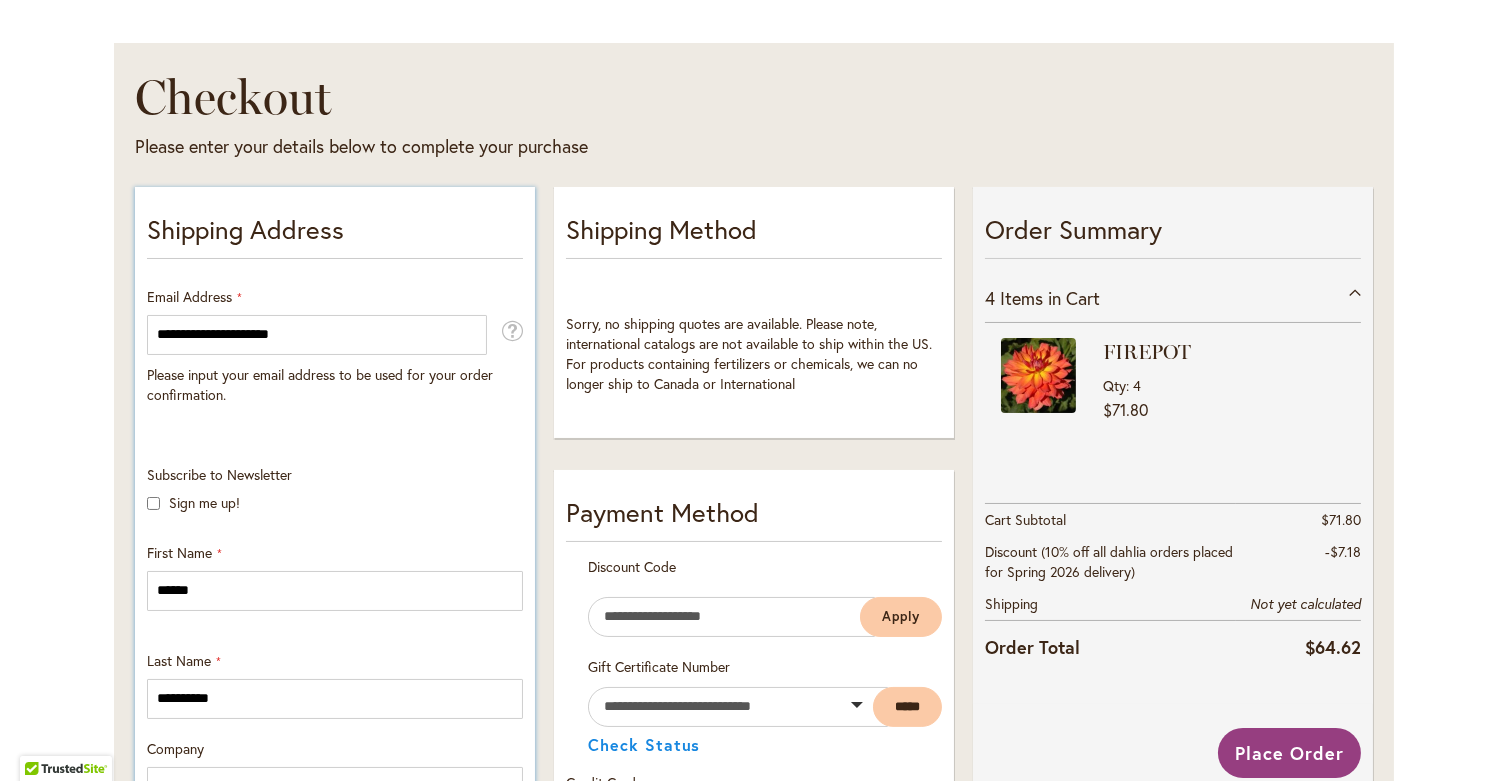 select on "**" 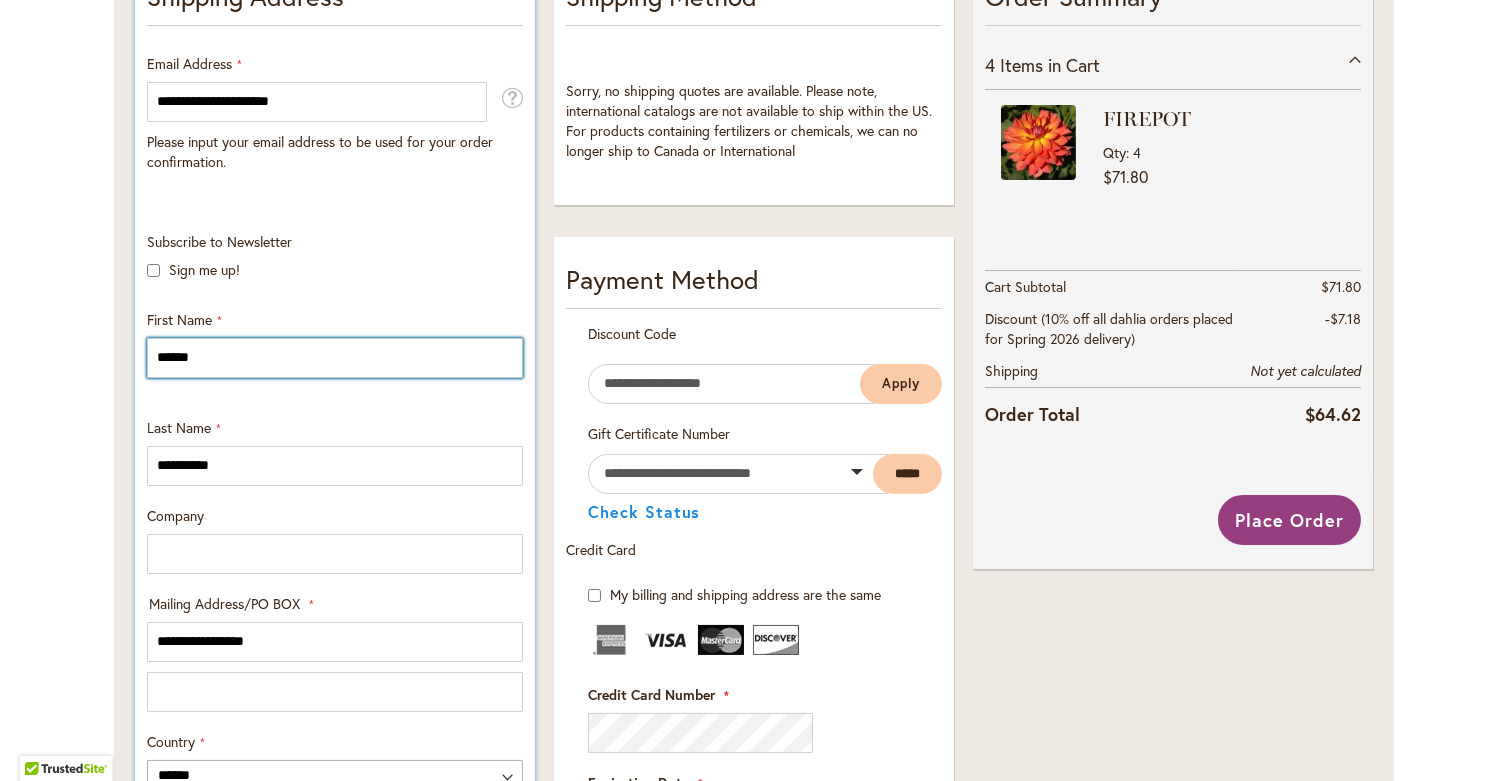 scroll, scrollTop: 700, scrollLeft: 0, axis: vertical 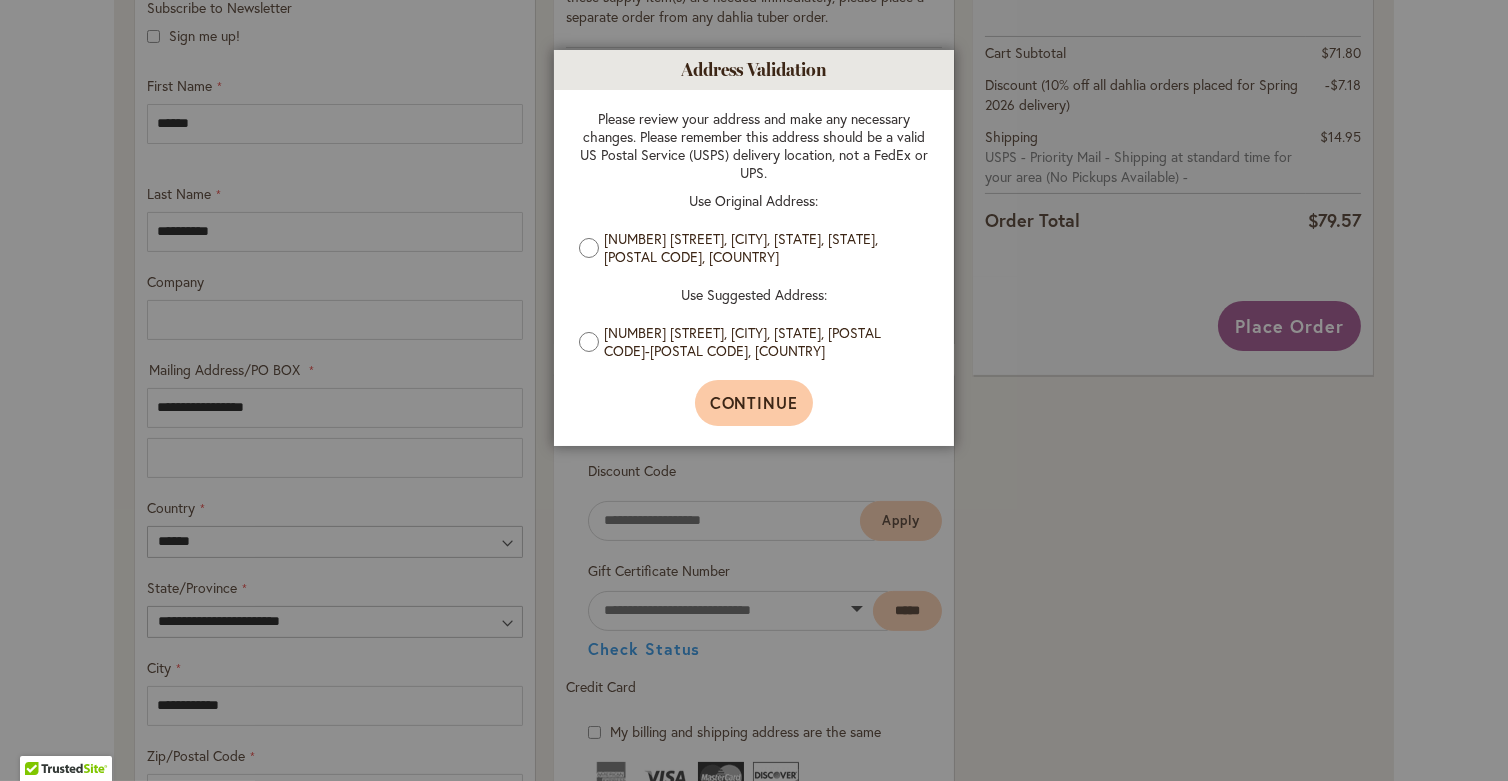 click on "Continue" at bounding box center (754, 403) 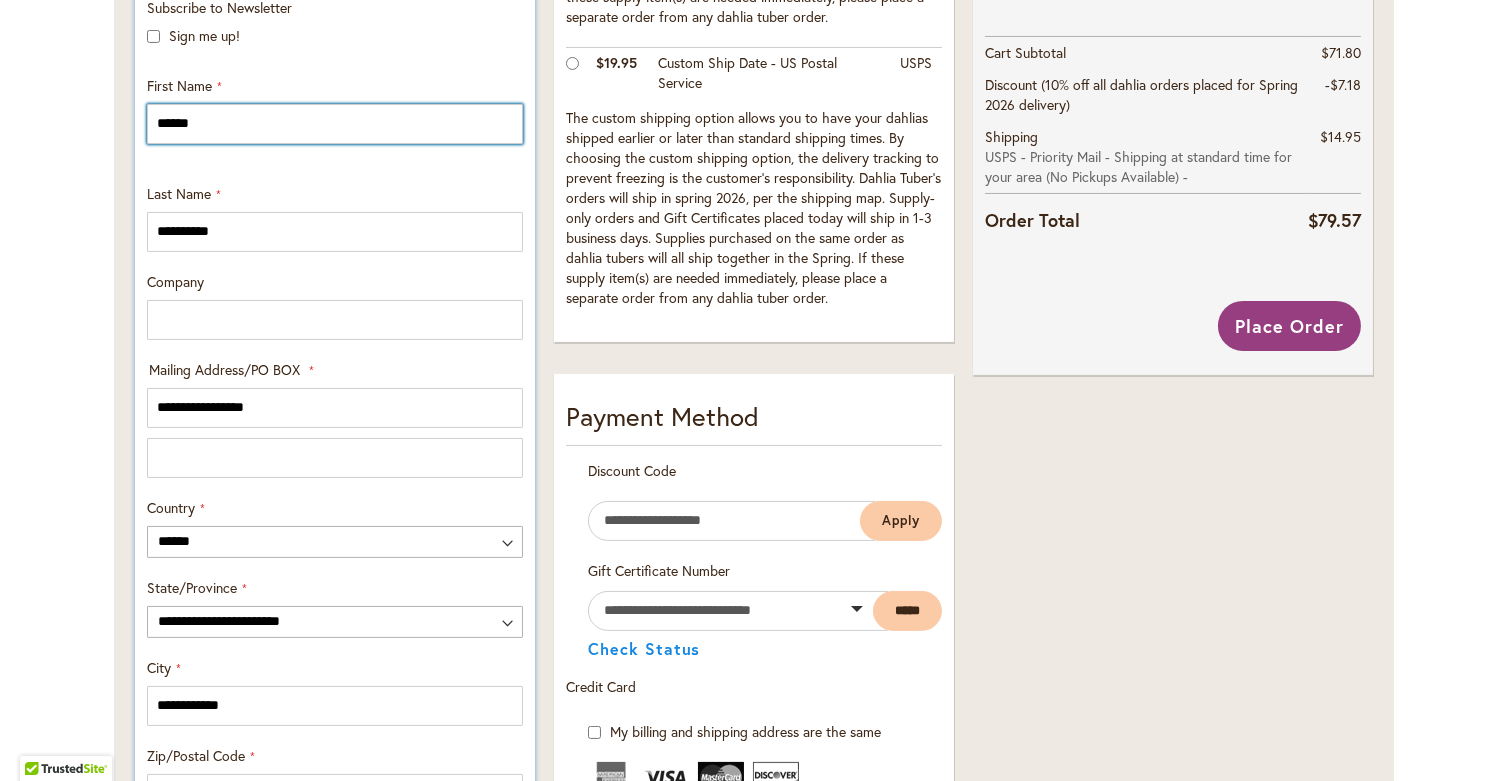 scroll, scrollTop: 933, scrollLeft: 0, axis: vertical 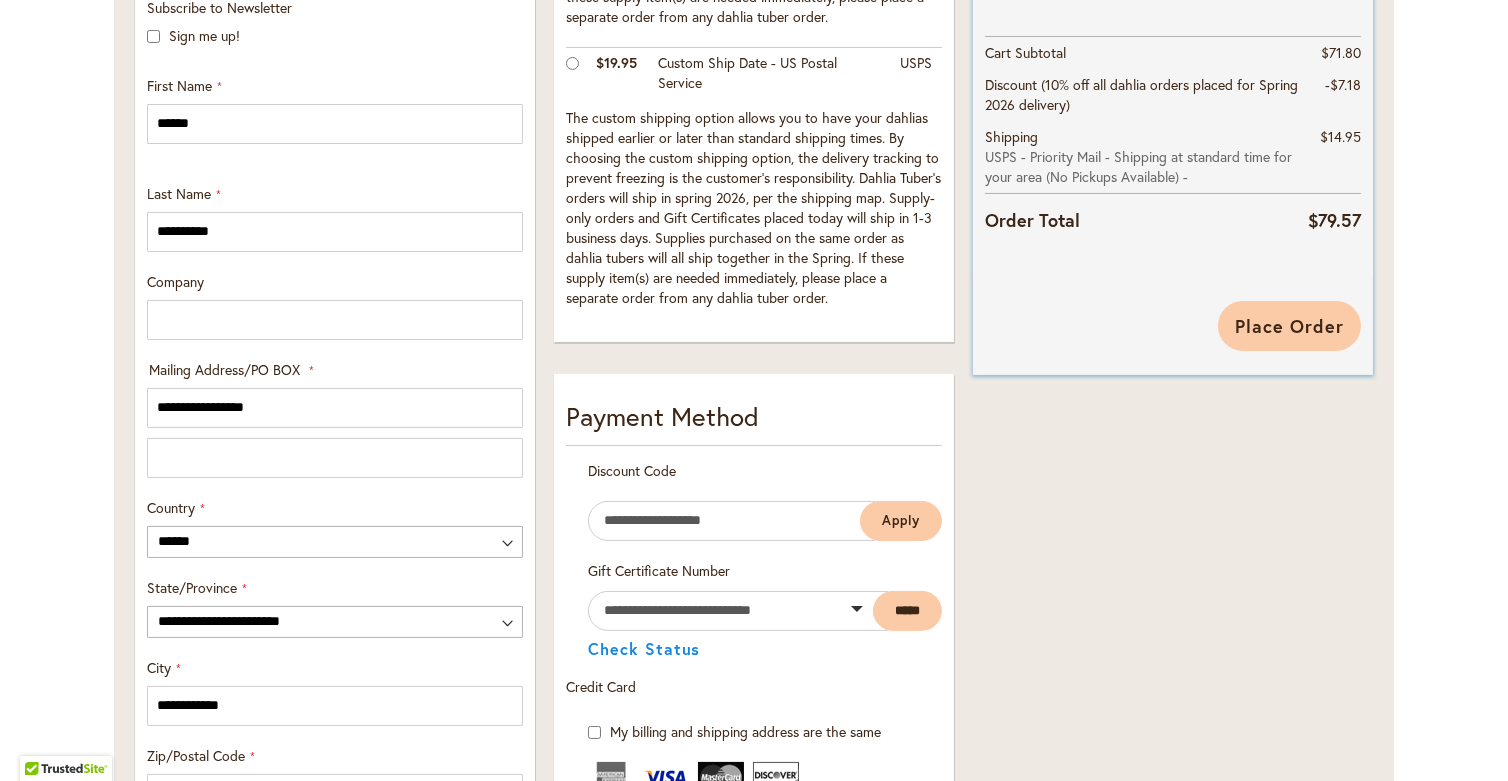 click on "Place Order" at bounding box center [1289, 326] 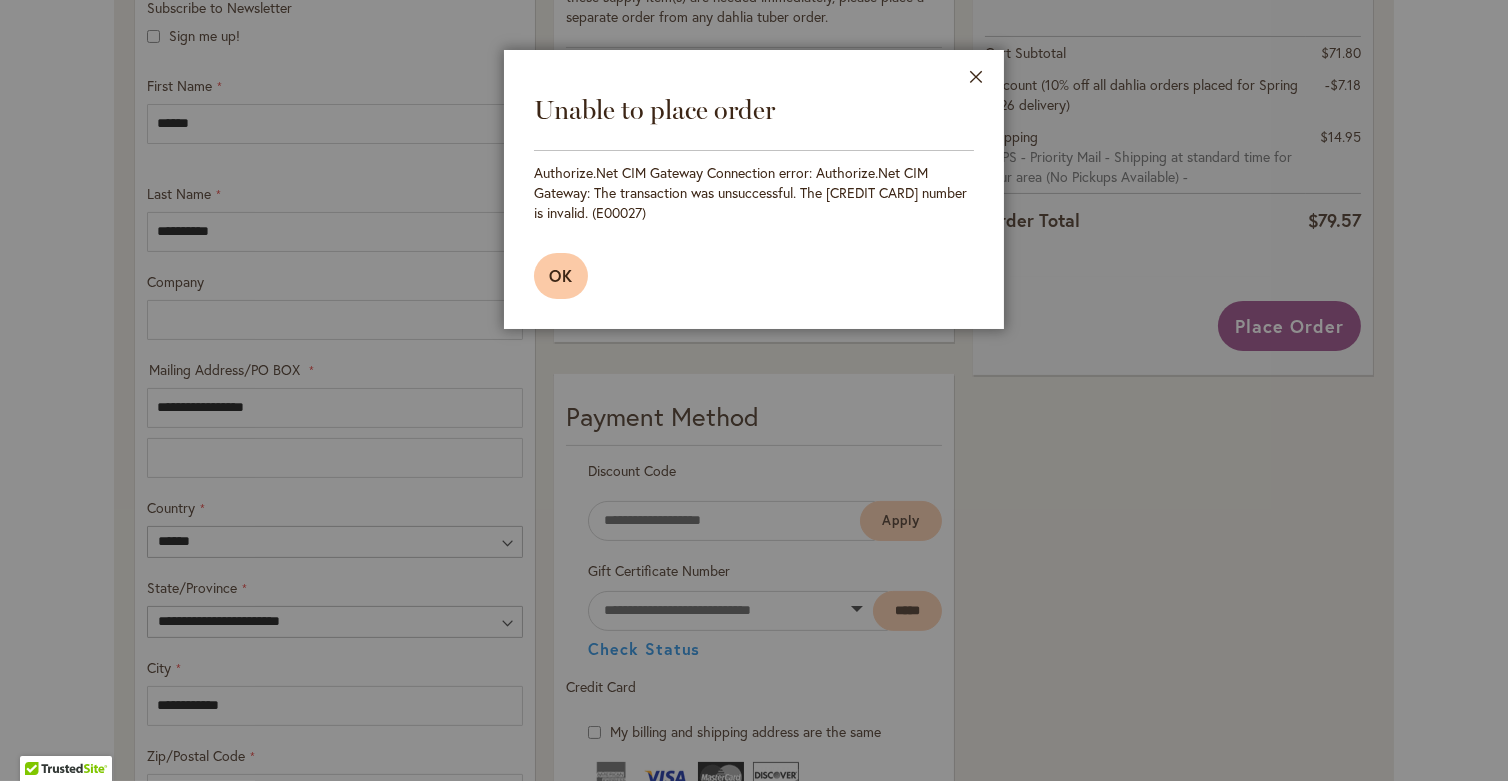 click on "OK" at bounding box center [561, 275] 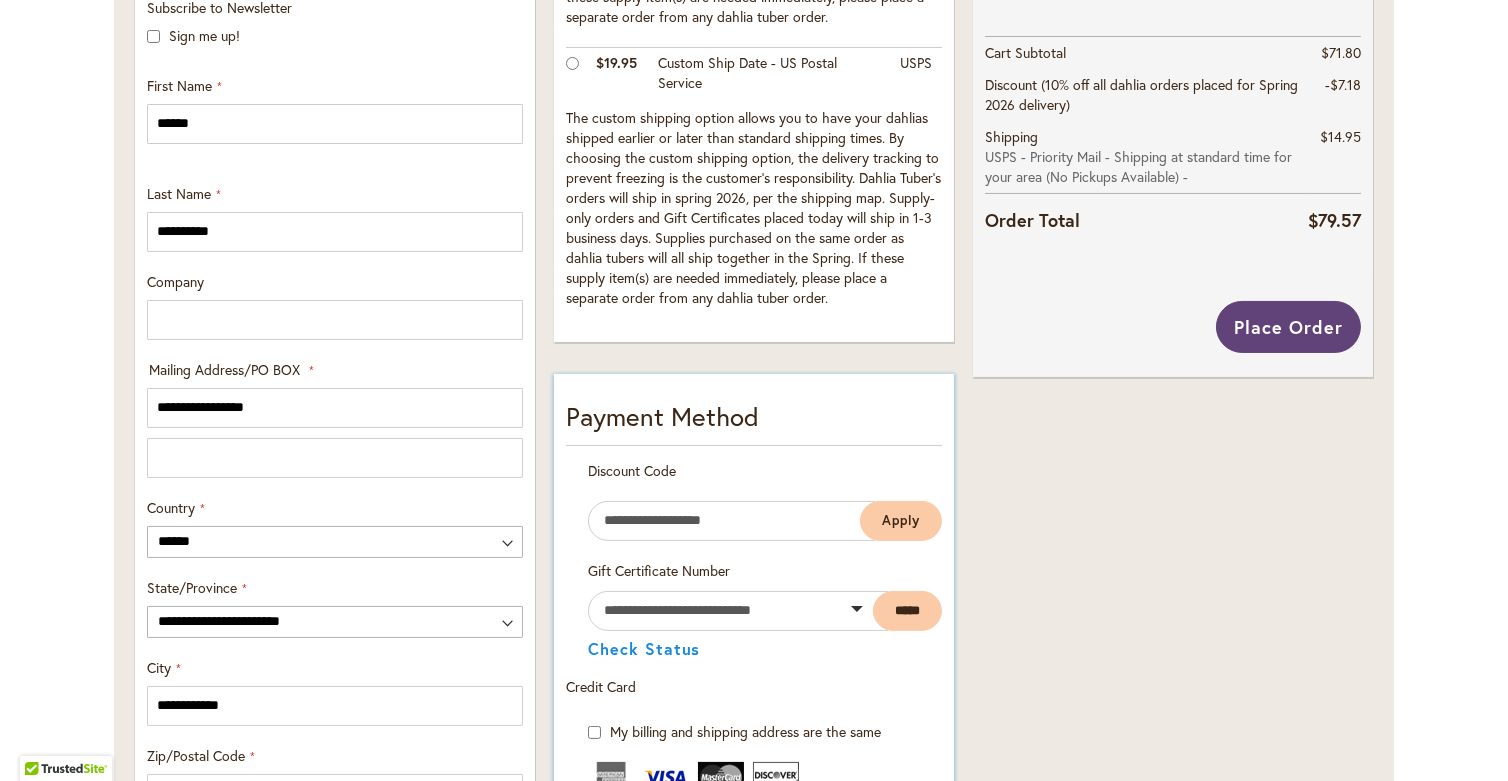 scroll, scrollTop: 933, scrollLeft: 0, axis: vertical 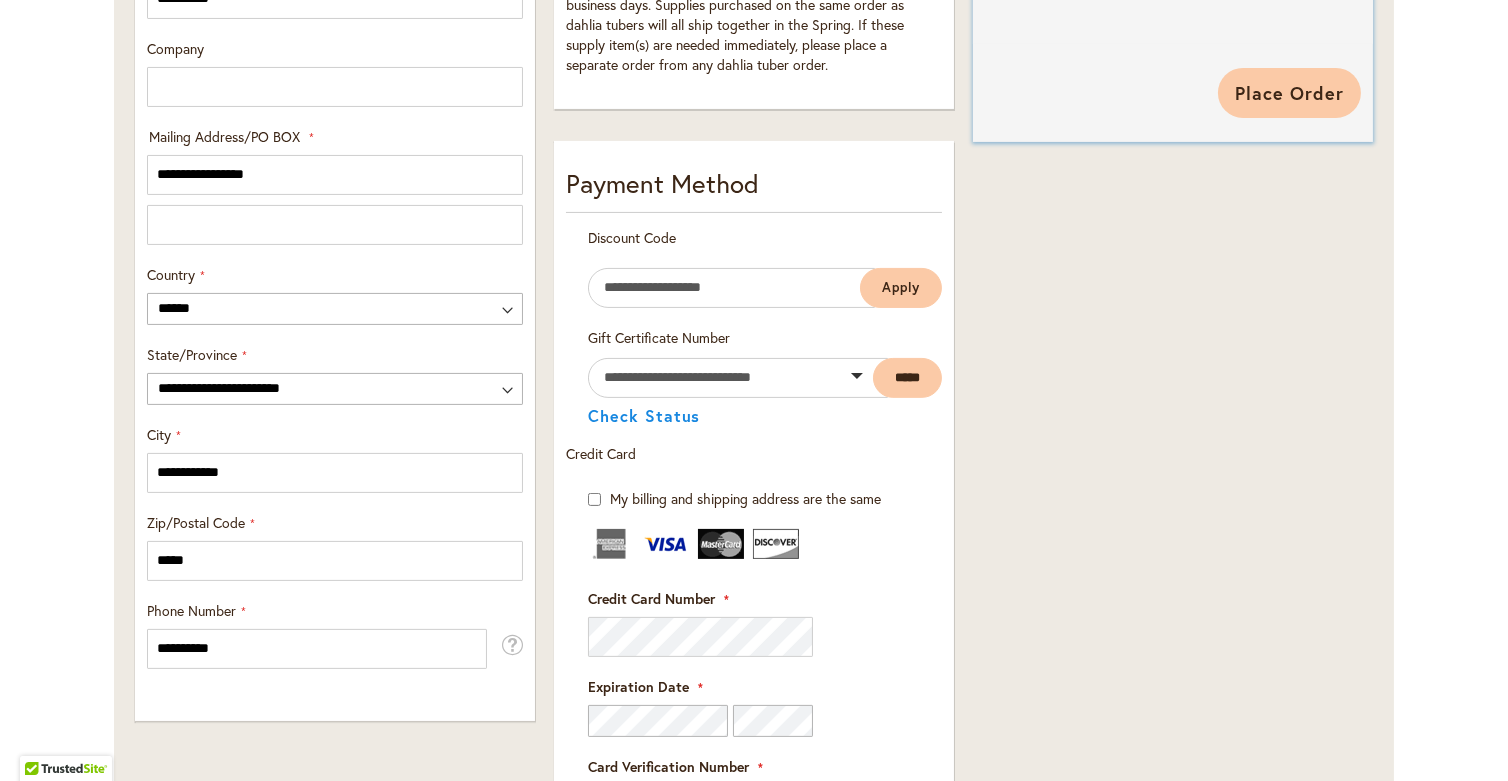 click on "Place Order" at bounding box center (1289, 93) 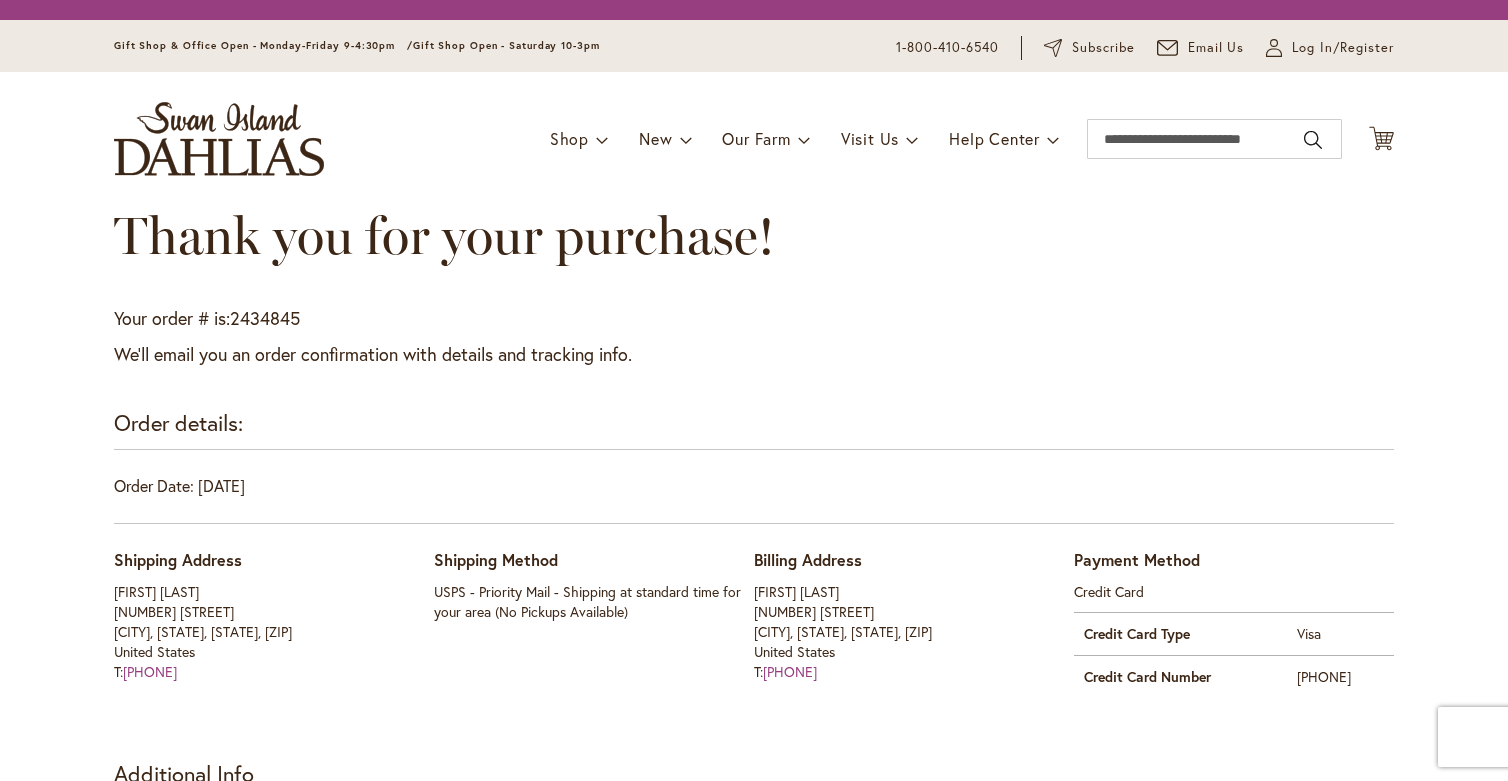 scroll, scrollTop: 0, scrollLeft: 0, axis: both 